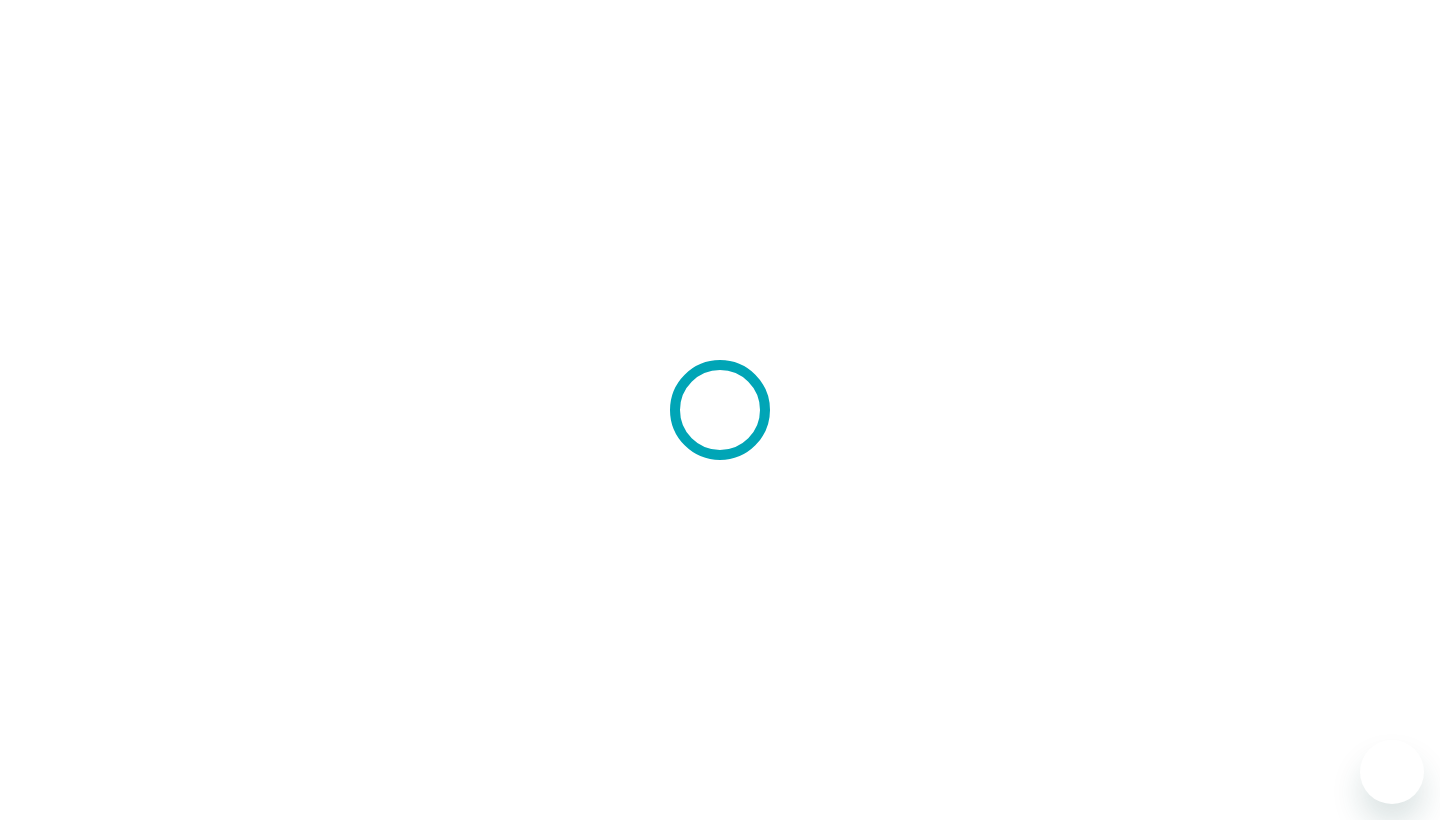 scroll, scrollTop: 0, scrollLeft: 0, axis: both 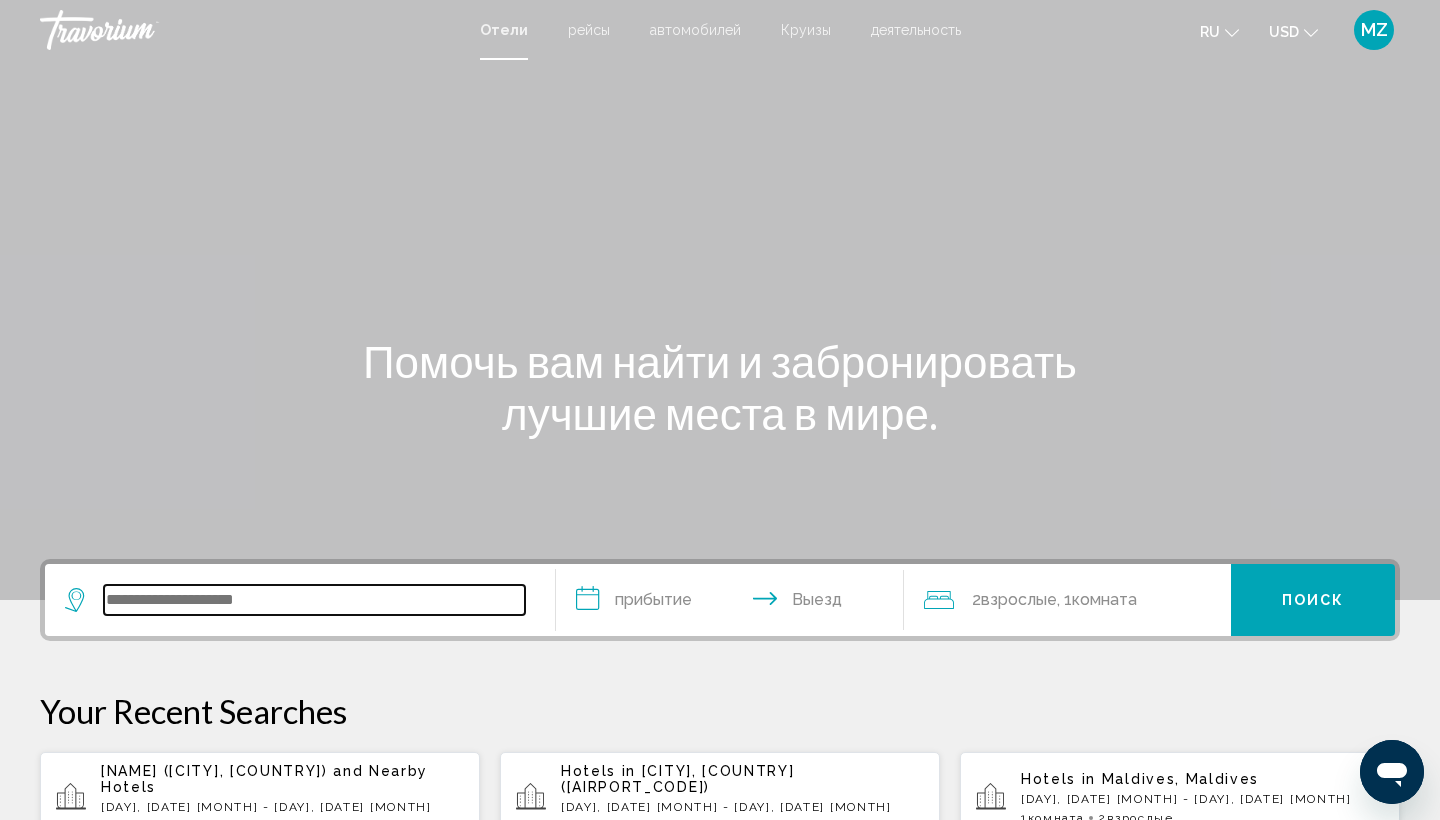 click at bounding box center [314, 600] 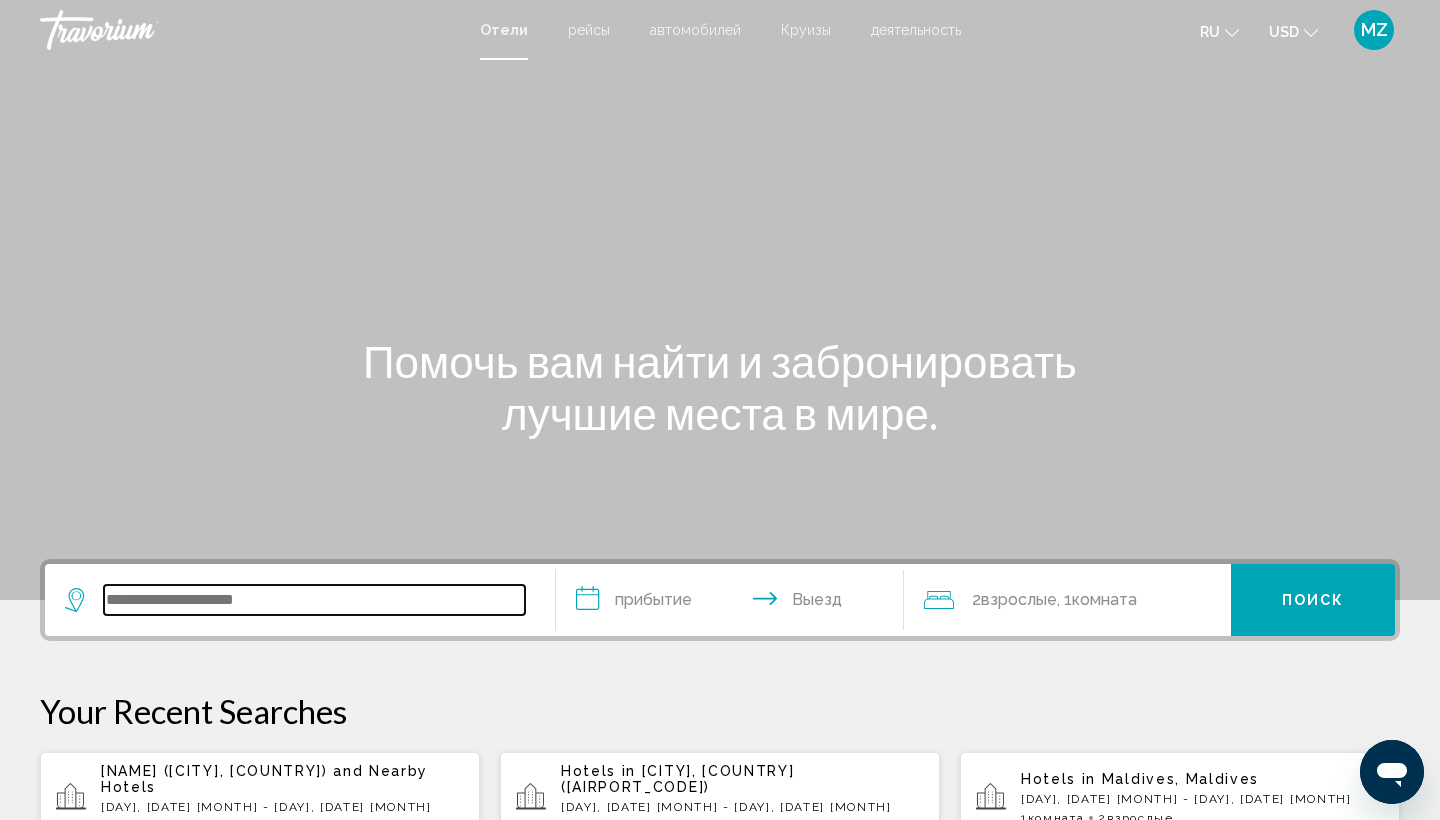 scroll, scrollTop: 494, scrollLeft: 0, axis: vertical 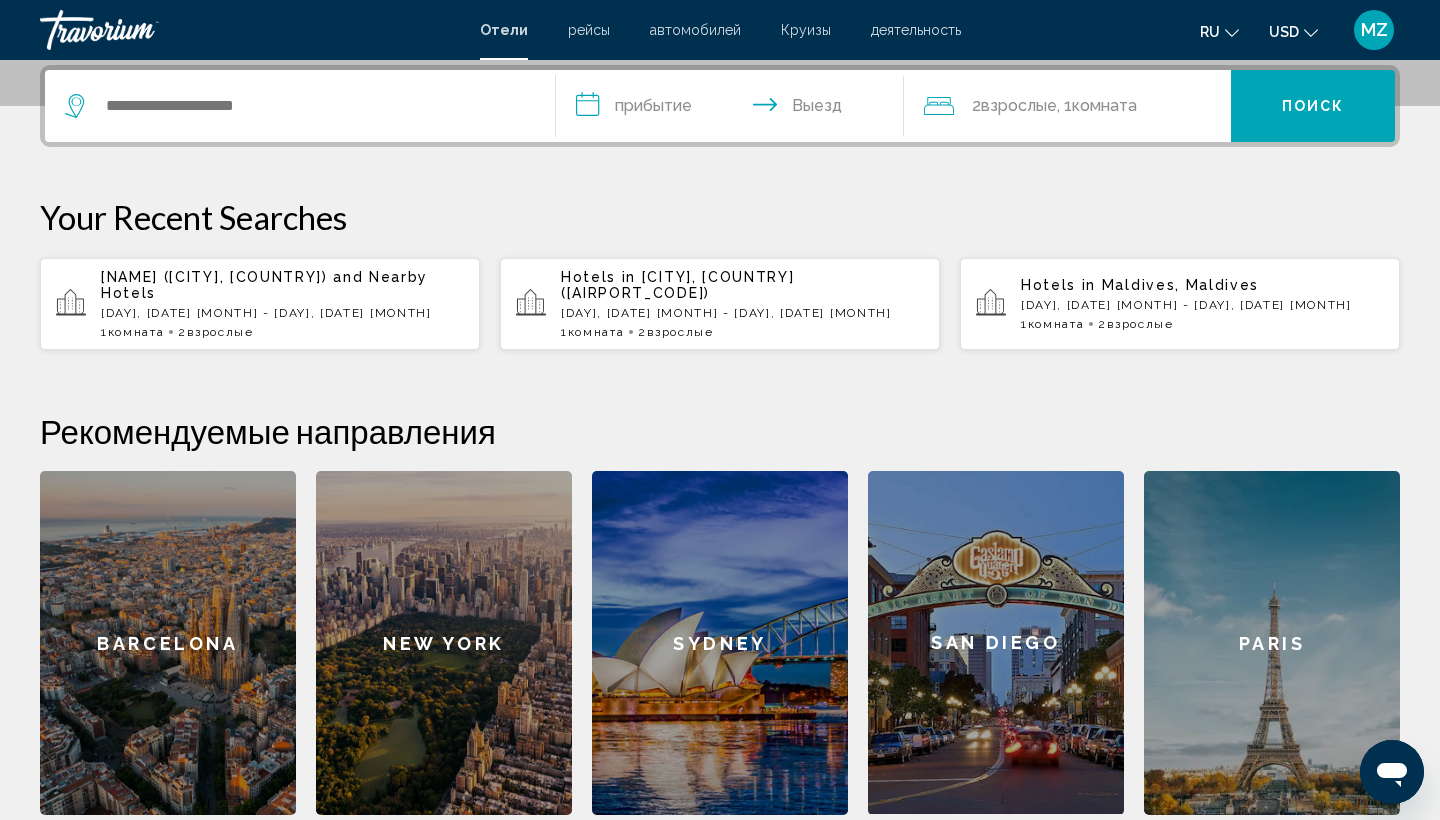 click at bounding box center (300, 106) 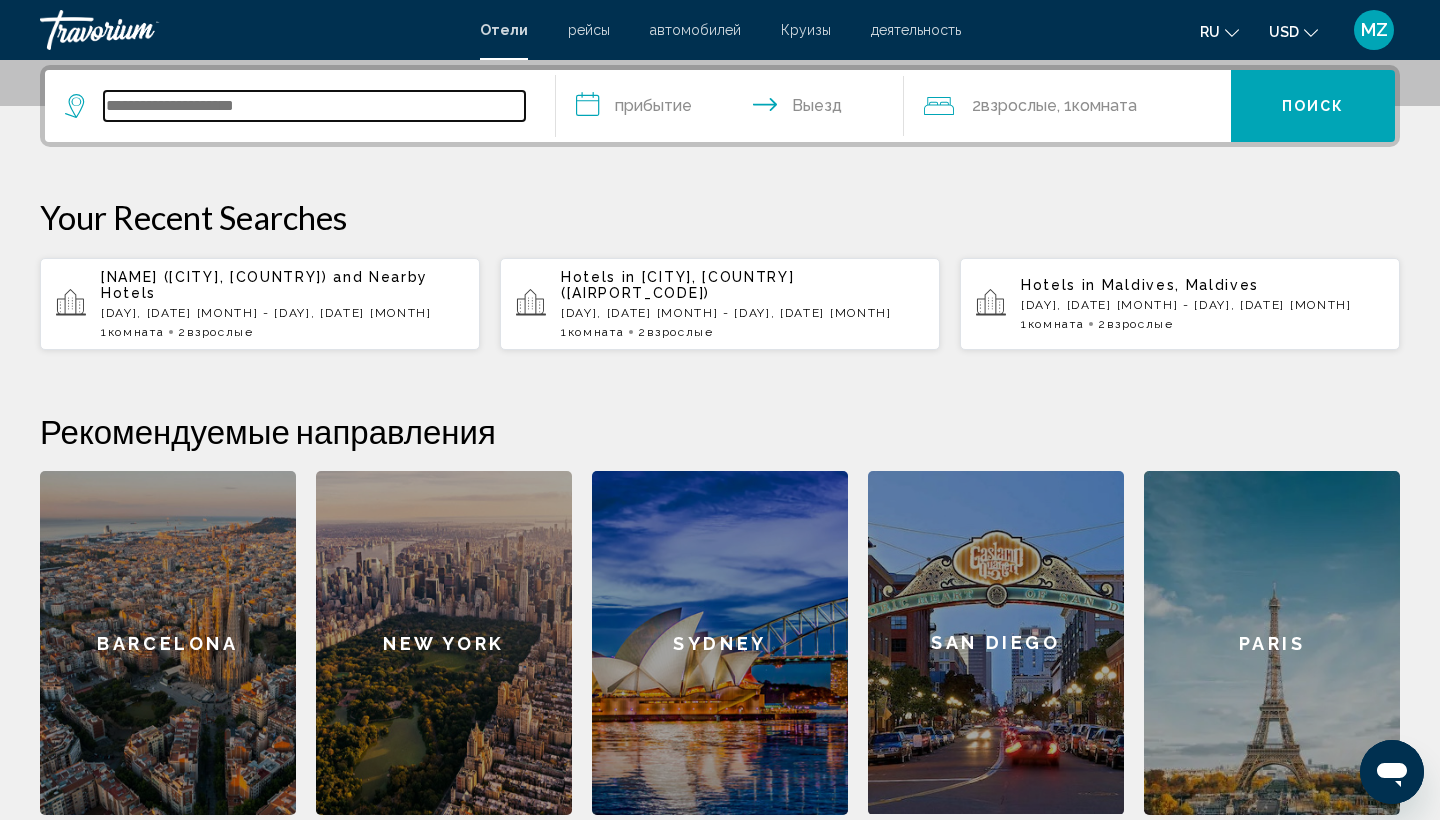 click at bounding box center (314, 106) 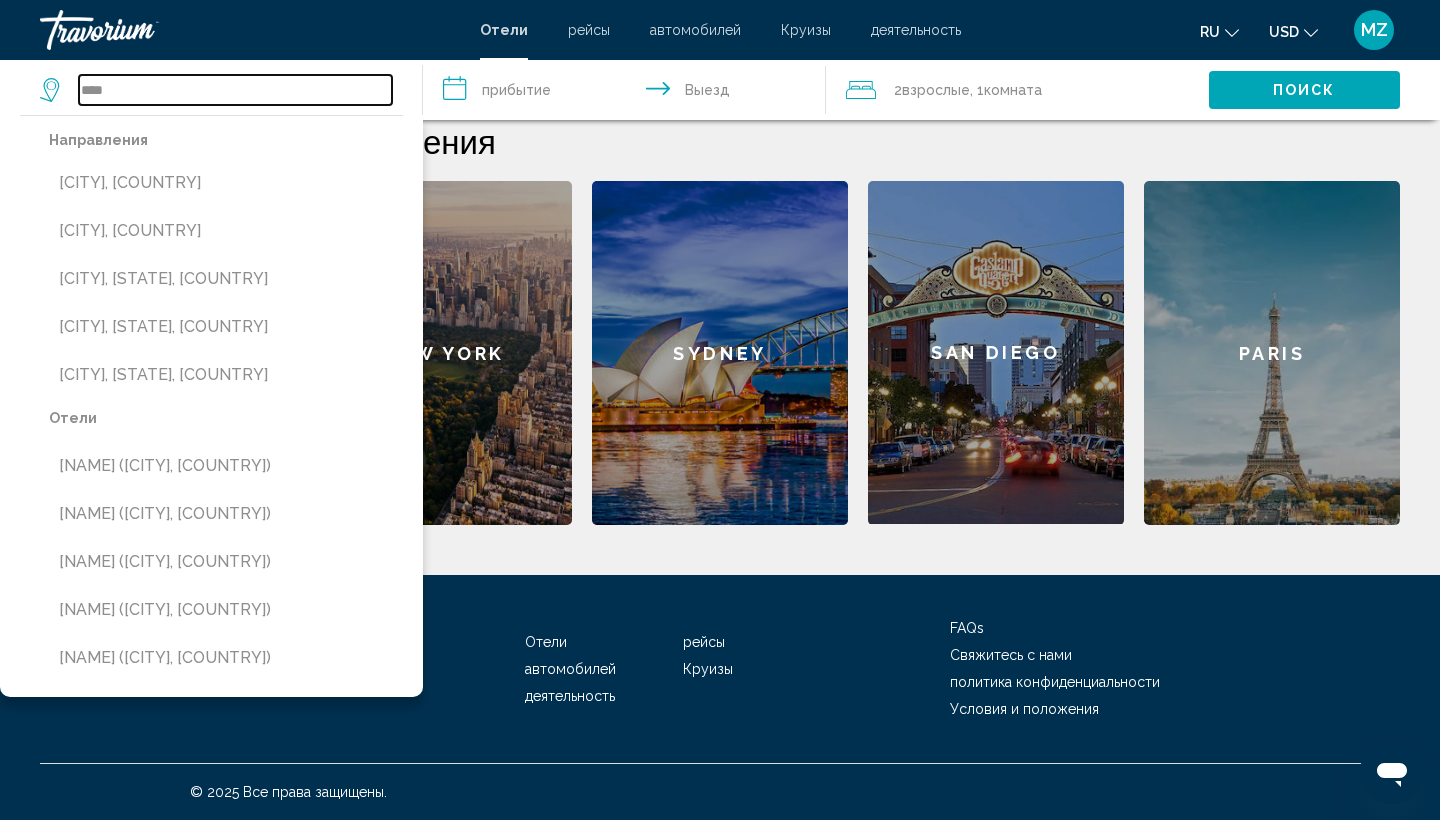 scroll, scrollTop: 787, scrollLeft: 0, axis: vertical 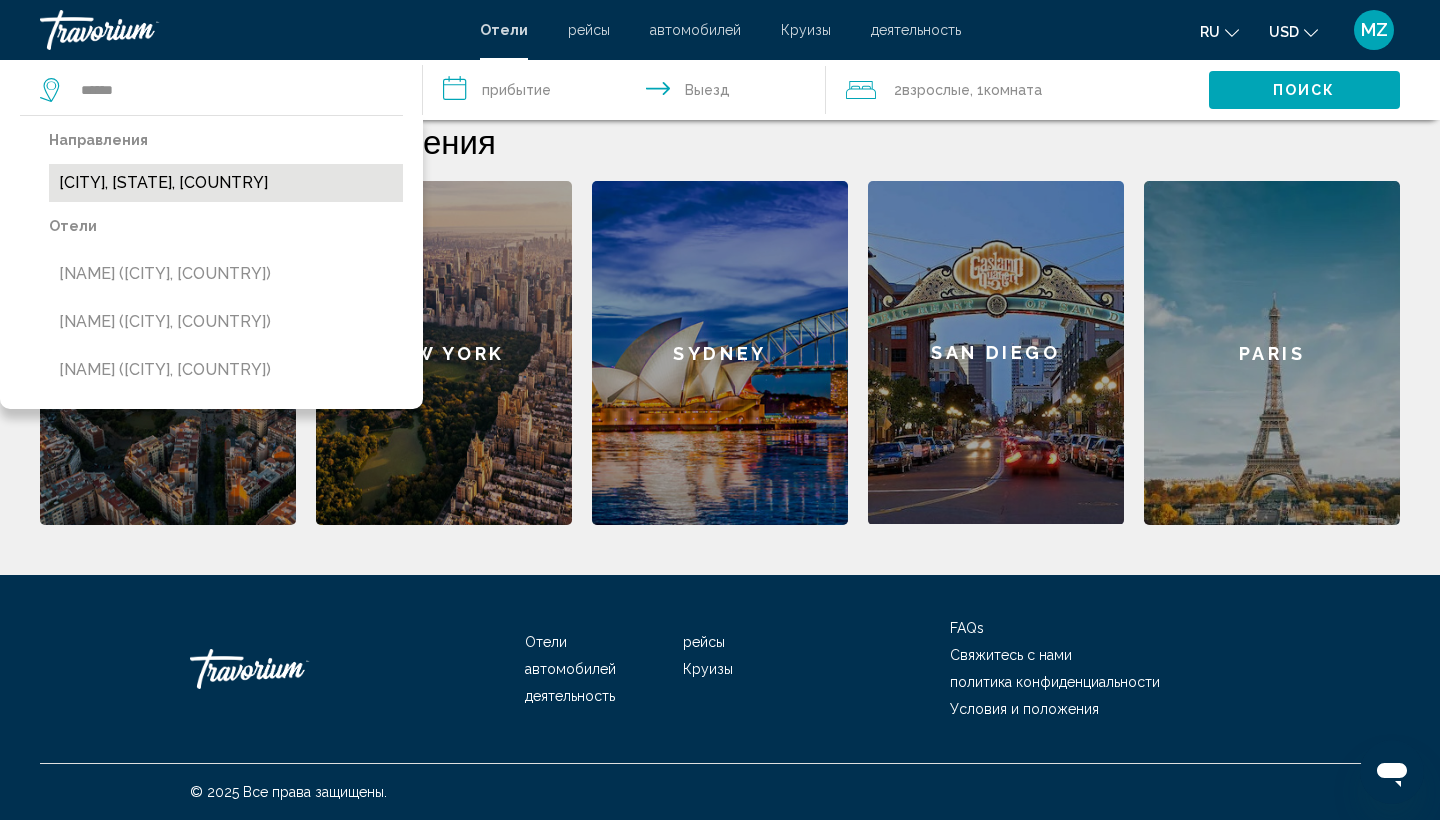 click on "[CITY], [REGION], [COUNTRY]" at bounding box center (226, 183) 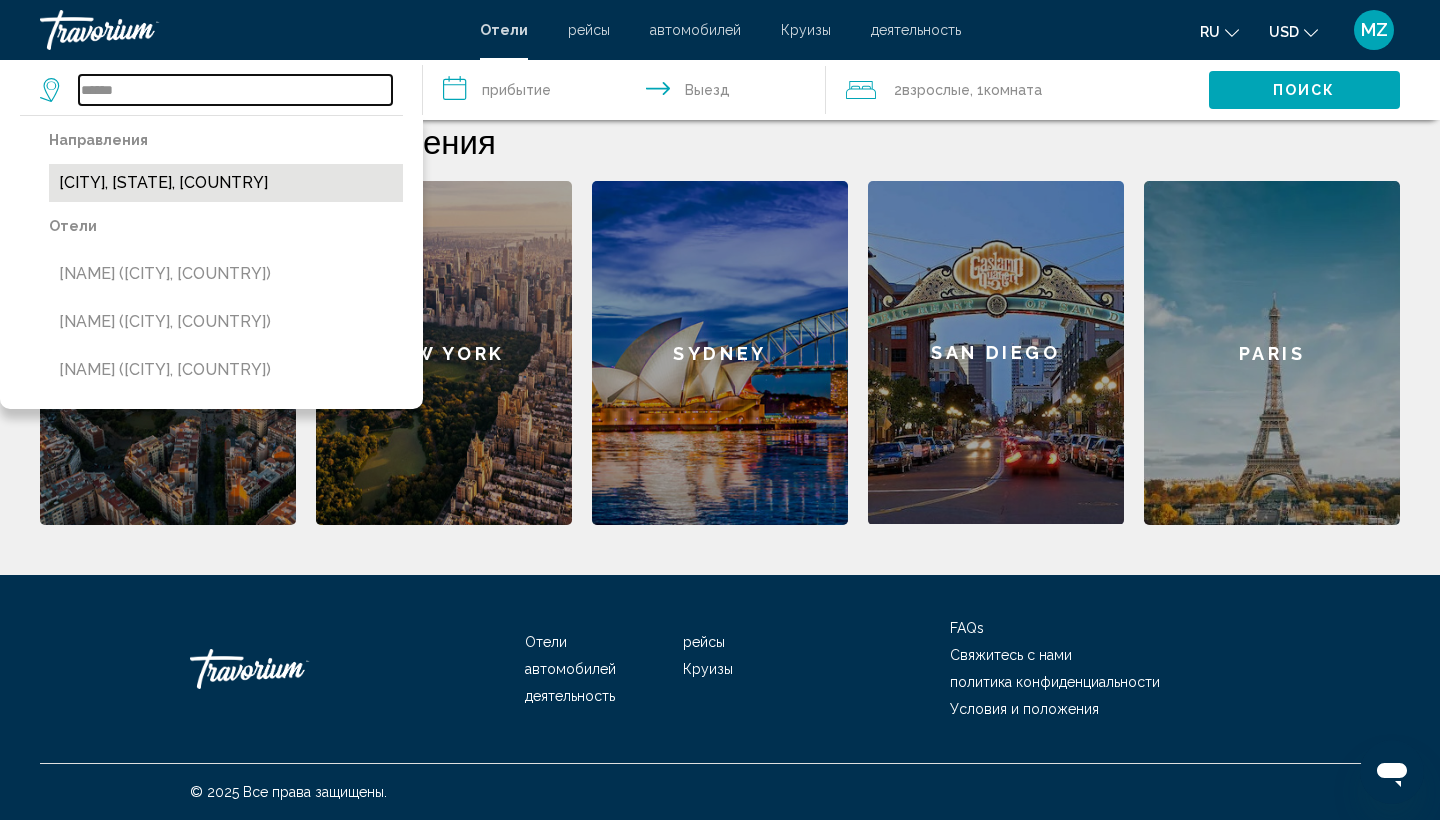 type on "**********" 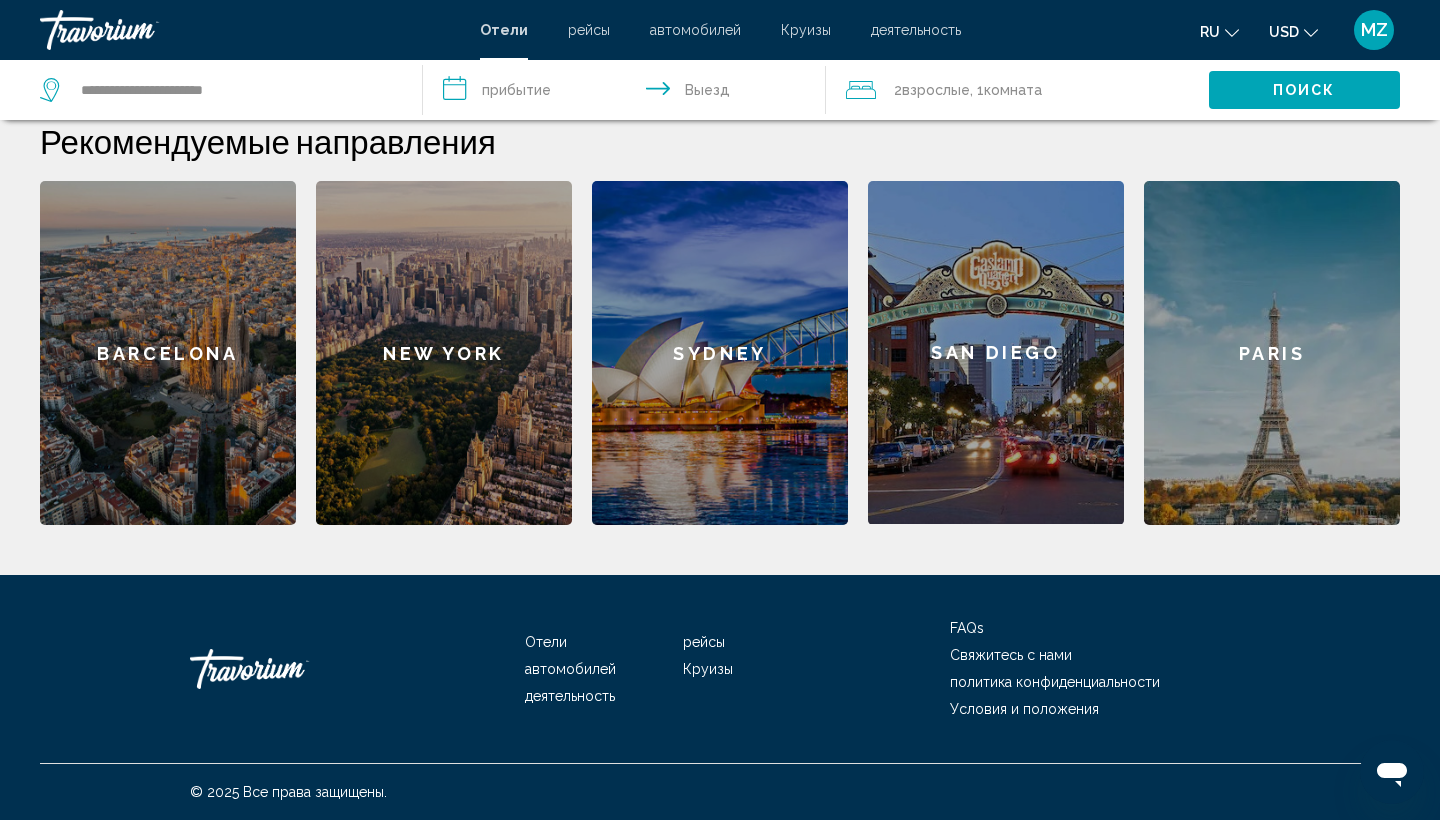 click on "**********" at bounding box center [628, 93] 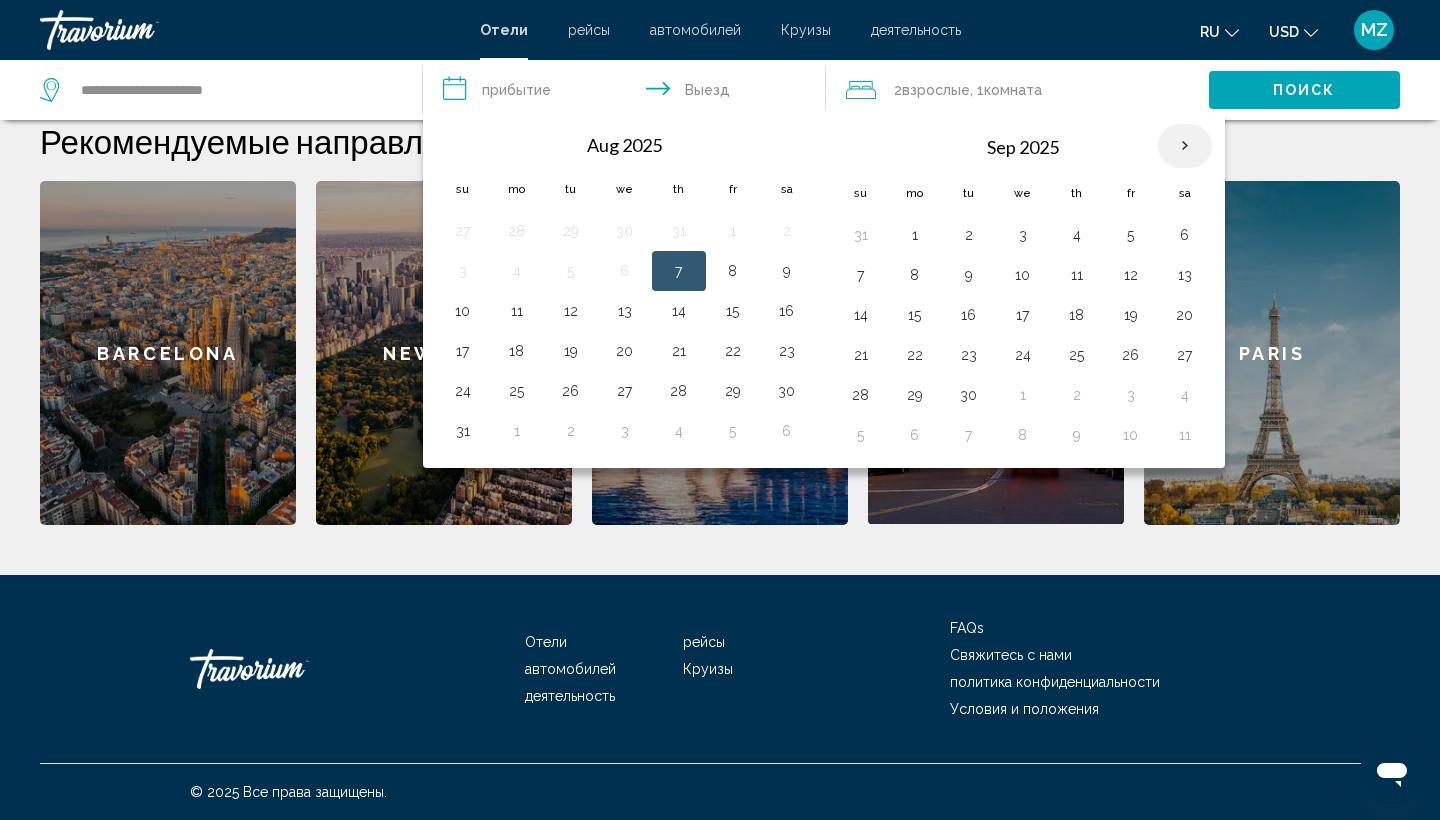 click at bounding box center [1185, 146] 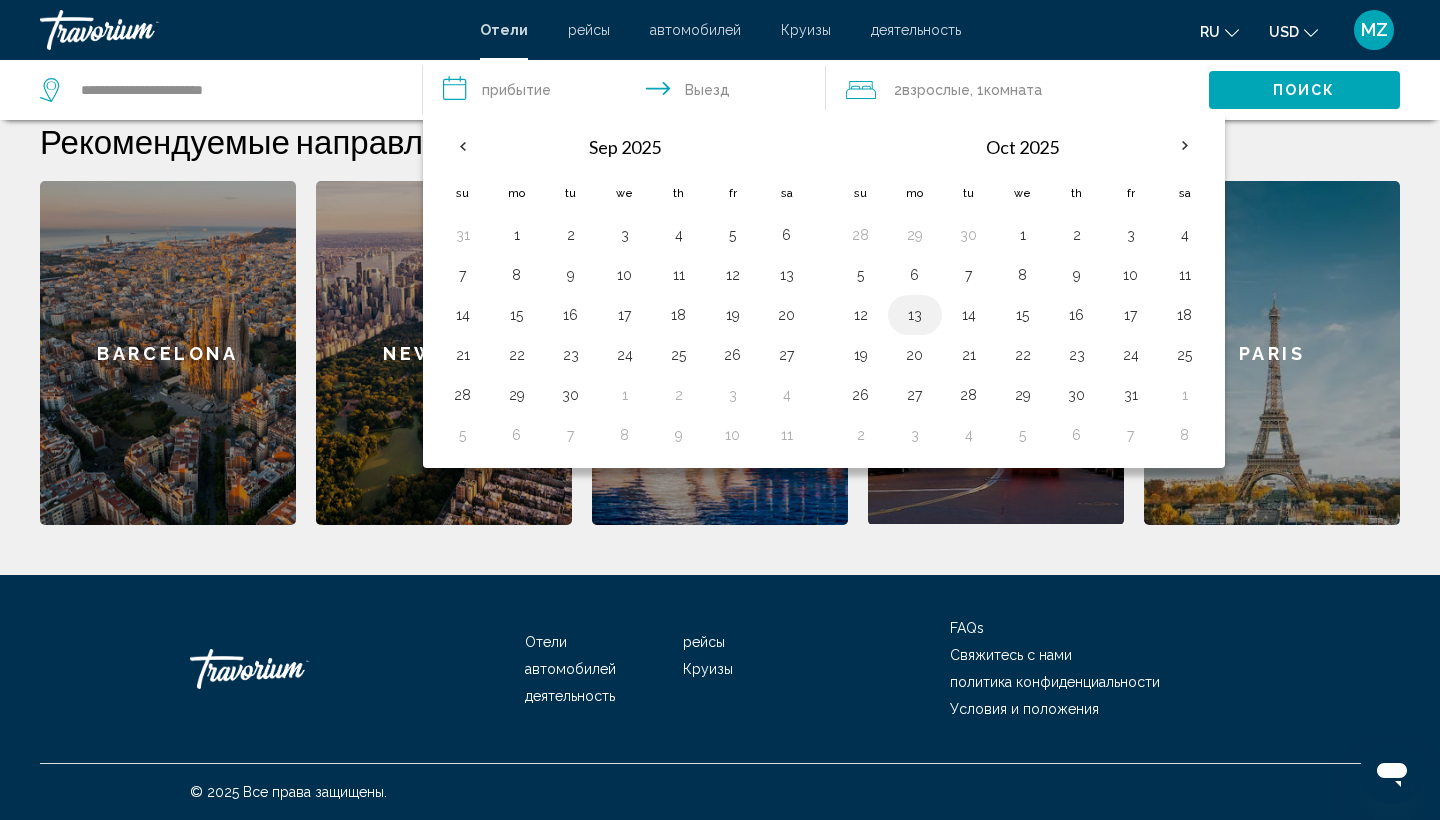 click on "13" at bounding box center (915, 315) 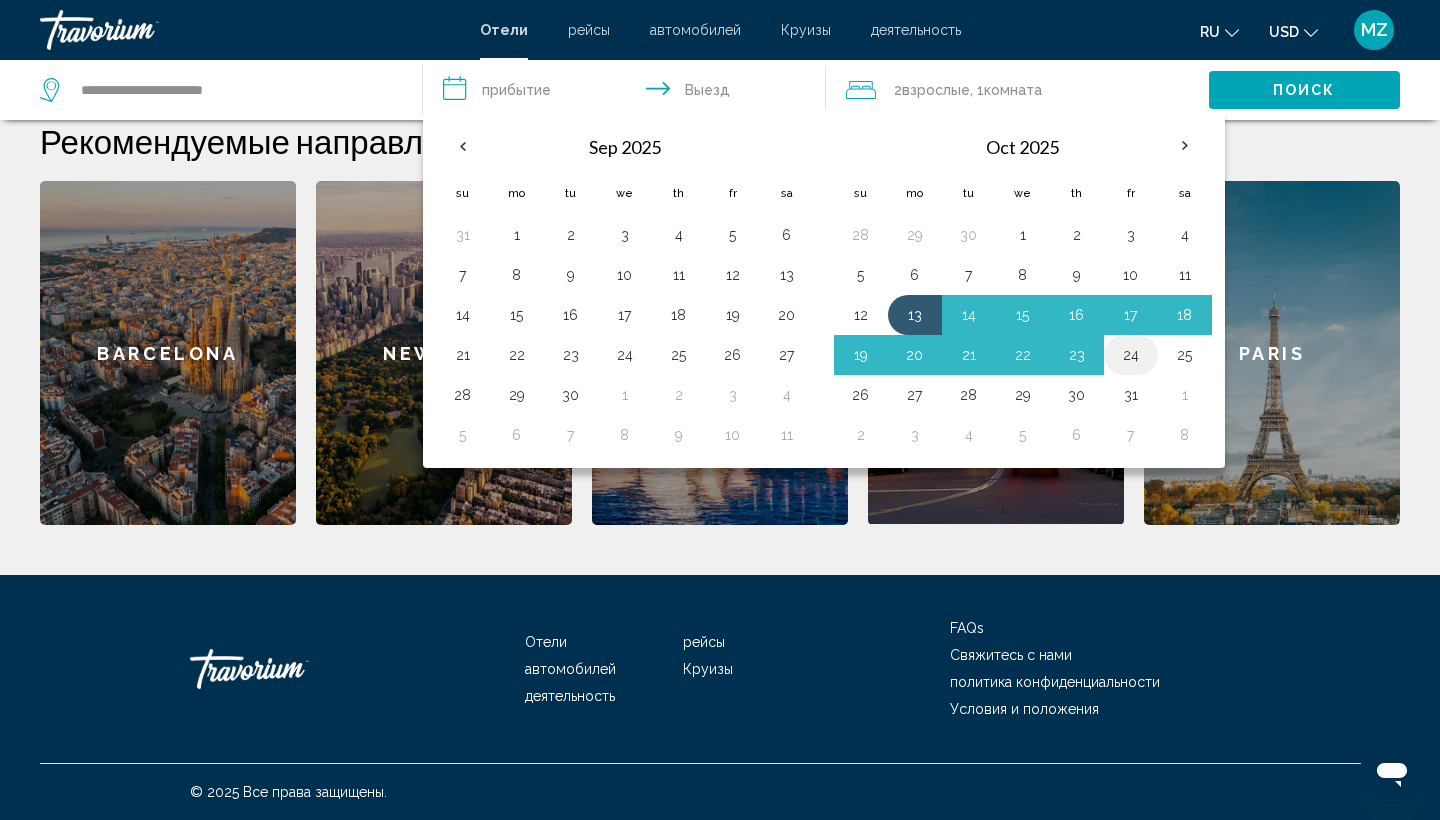 click on "24" at bounding box center [1131, 355] 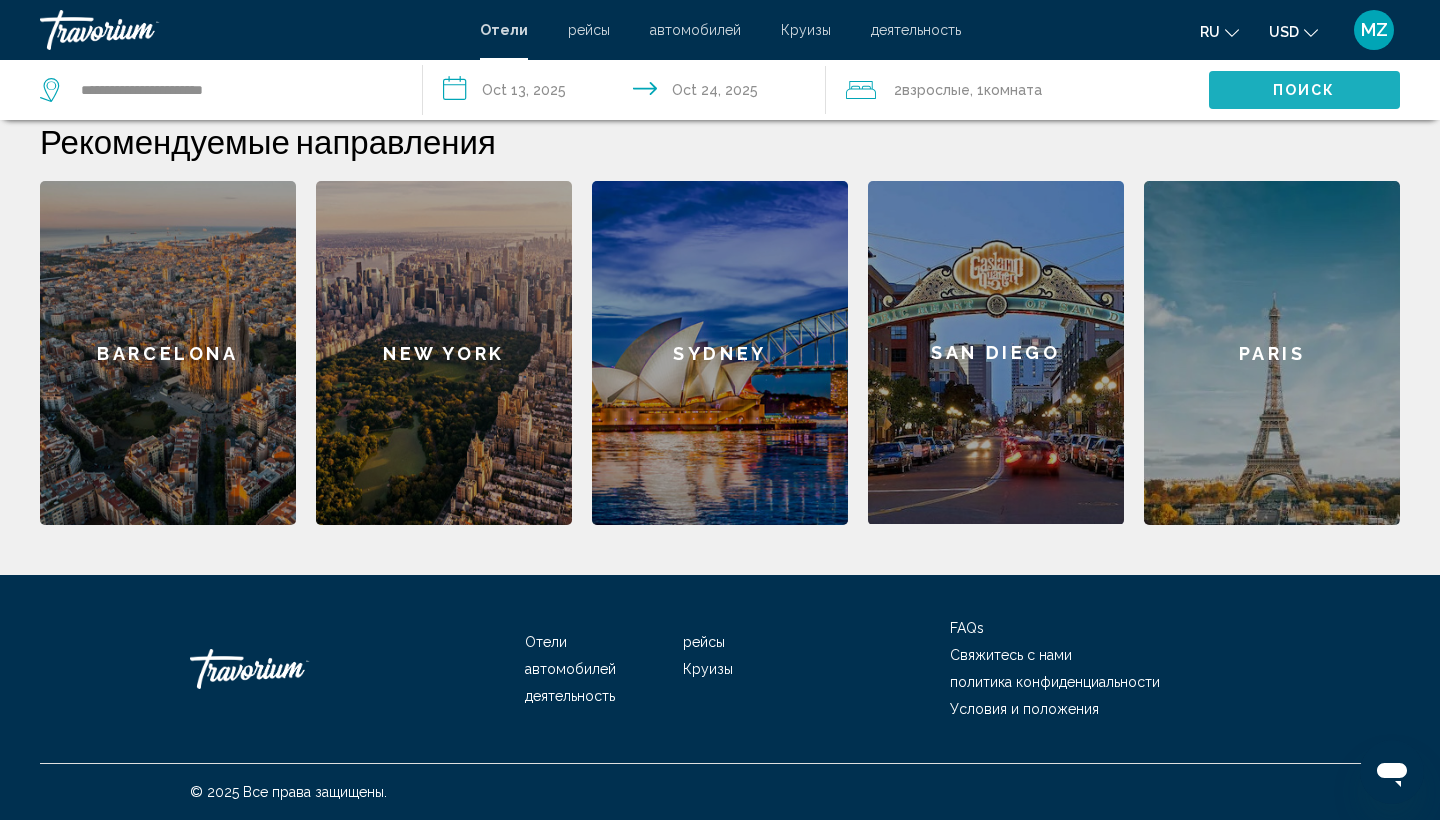 click on "Поиск" at bounding box center [1304, 89] 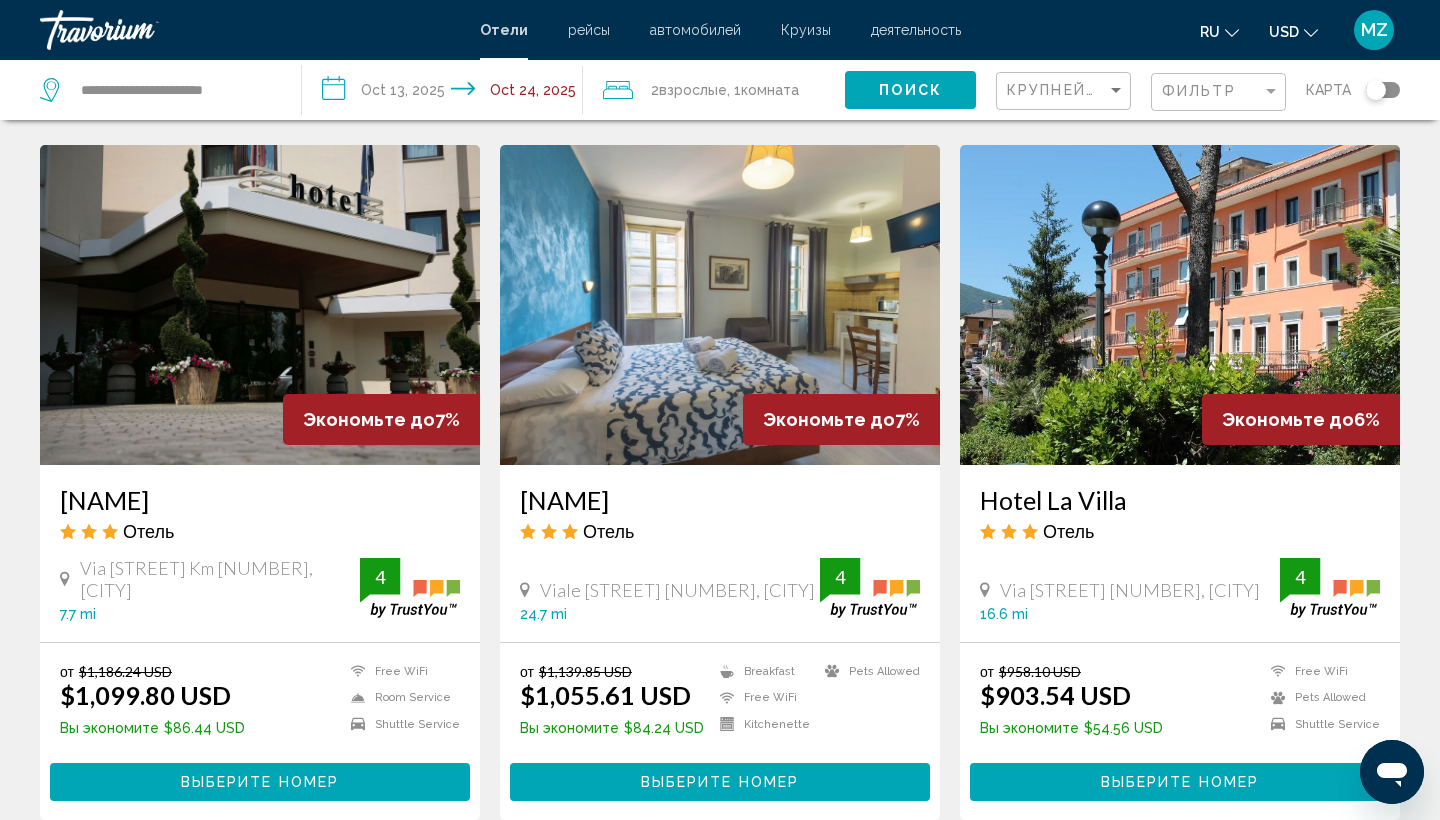 scroll, scrollTop: 0, scrollLeft: 0, axis: both 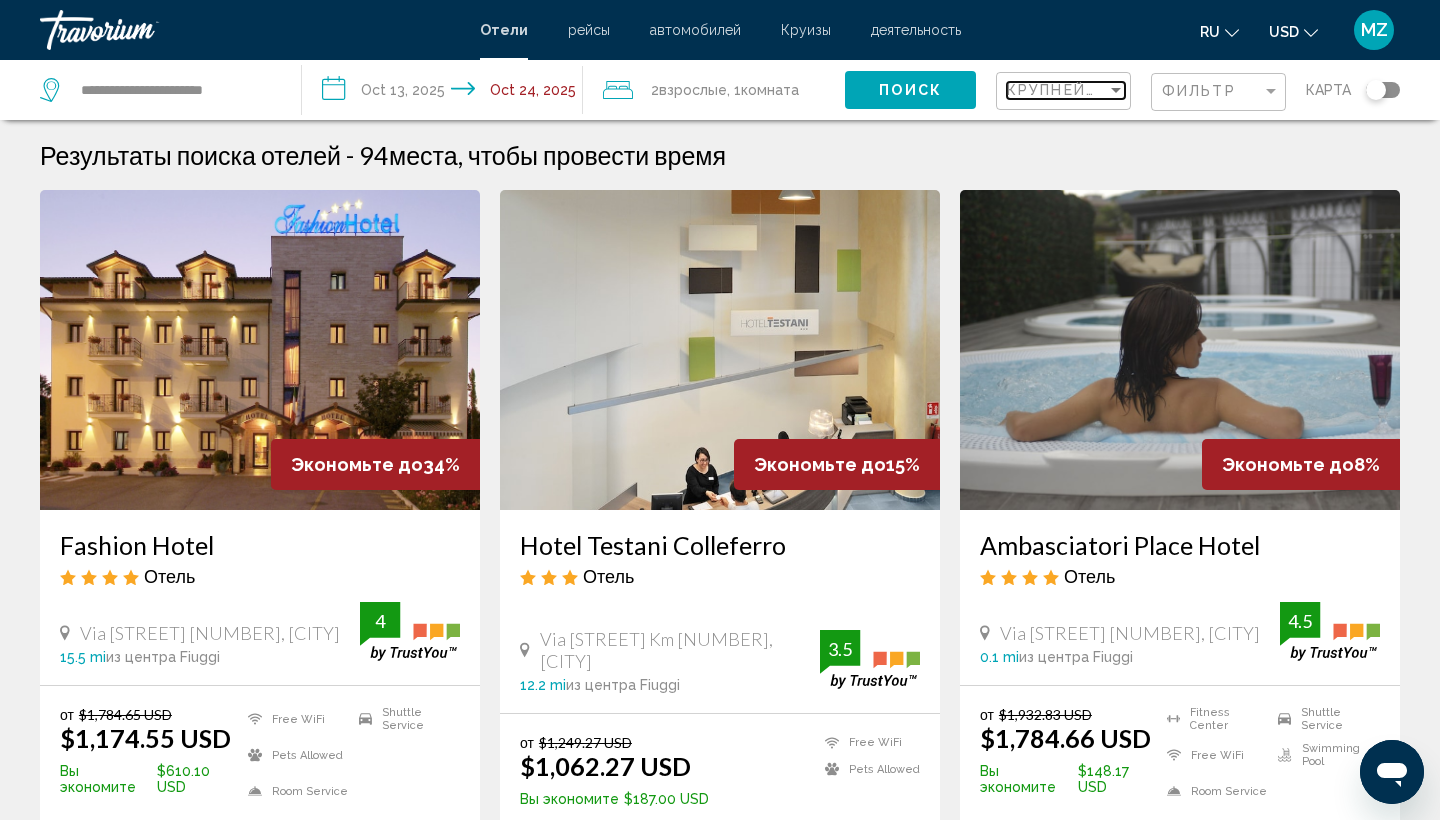 click at bounding box center [1116, 90] 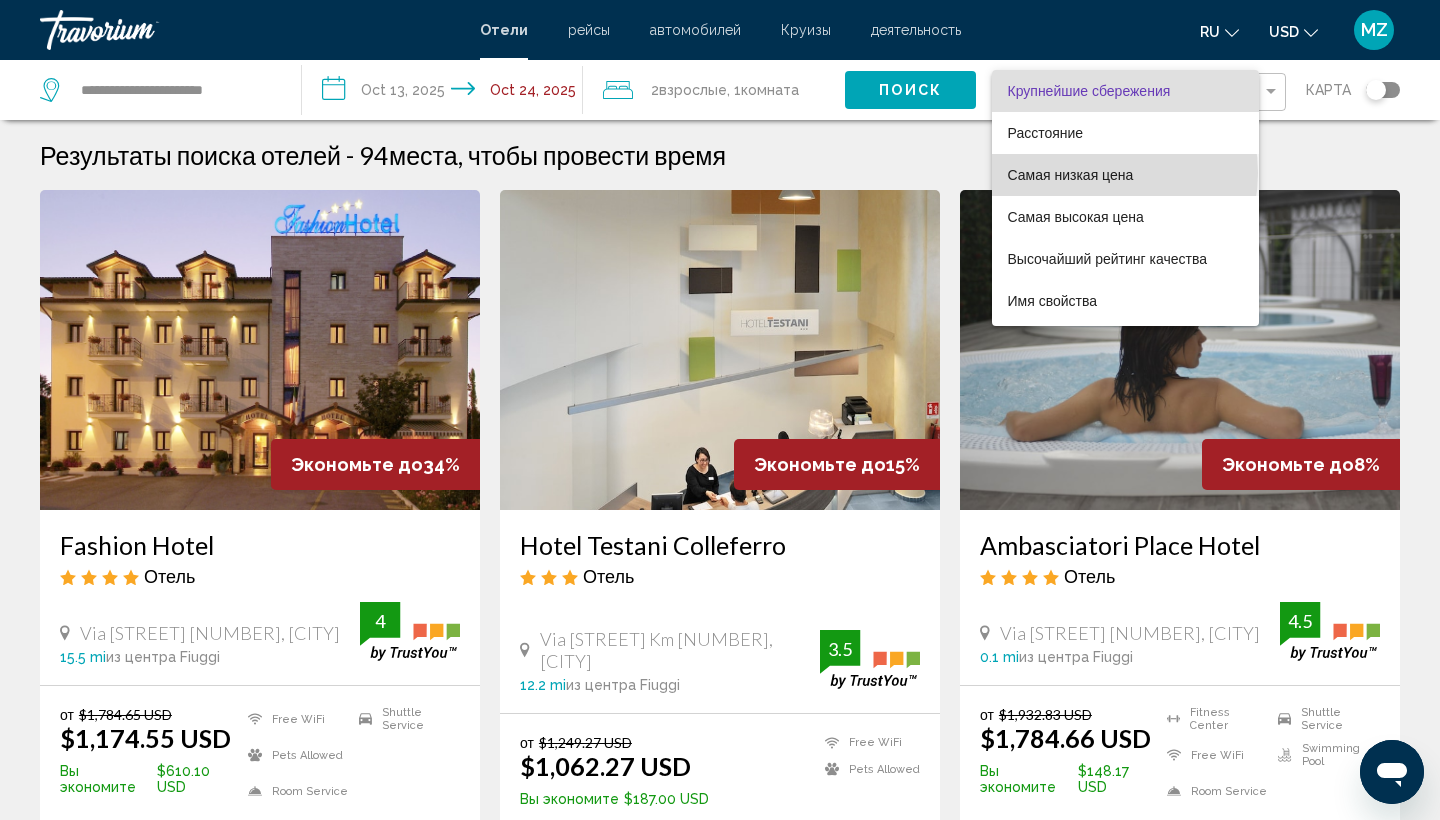 click on "Самая низкая цена" at bounding box center (1071, 175) 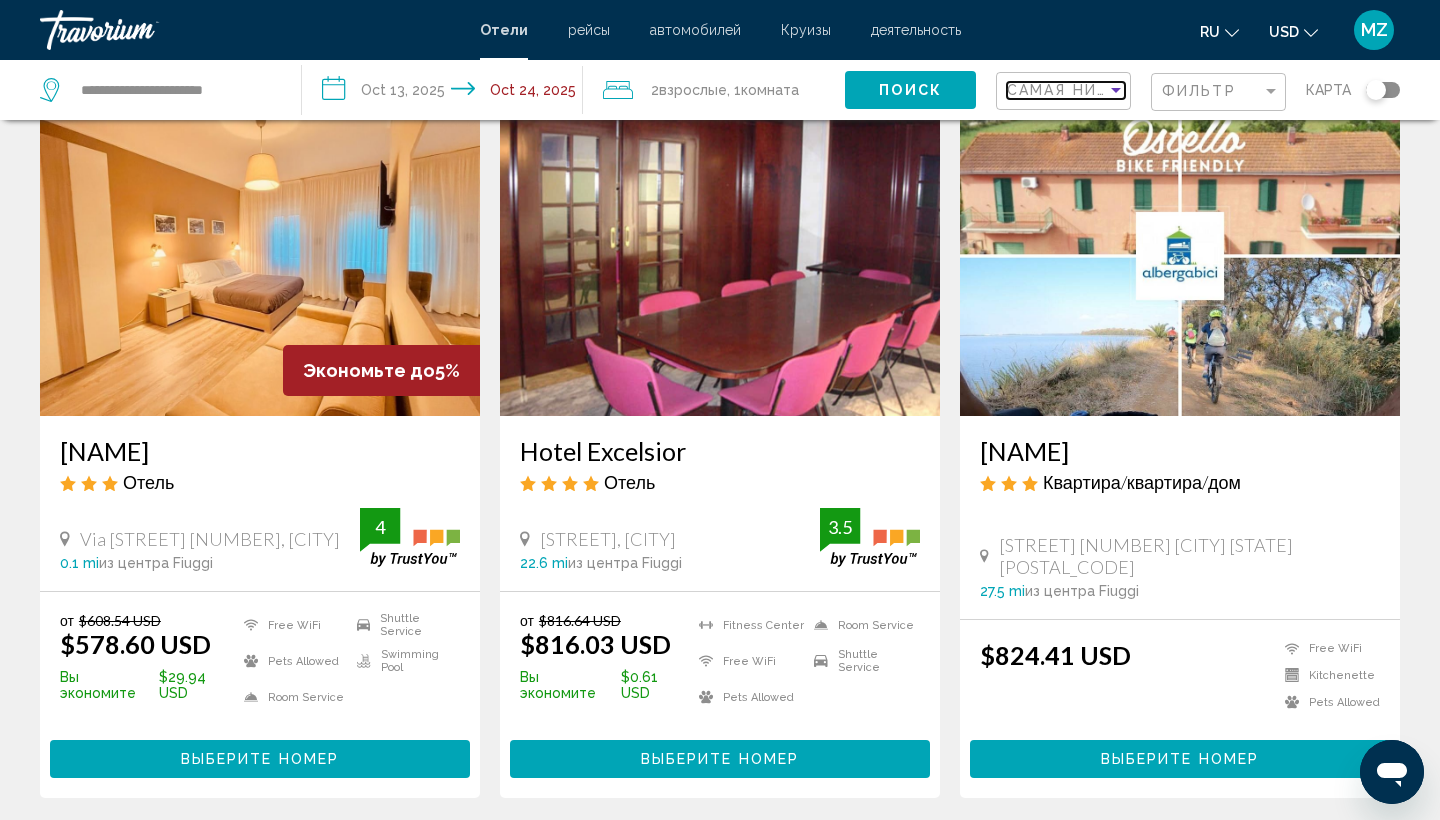scroll, scrollTop: 103, scrollLeft: 0, axis: vertical 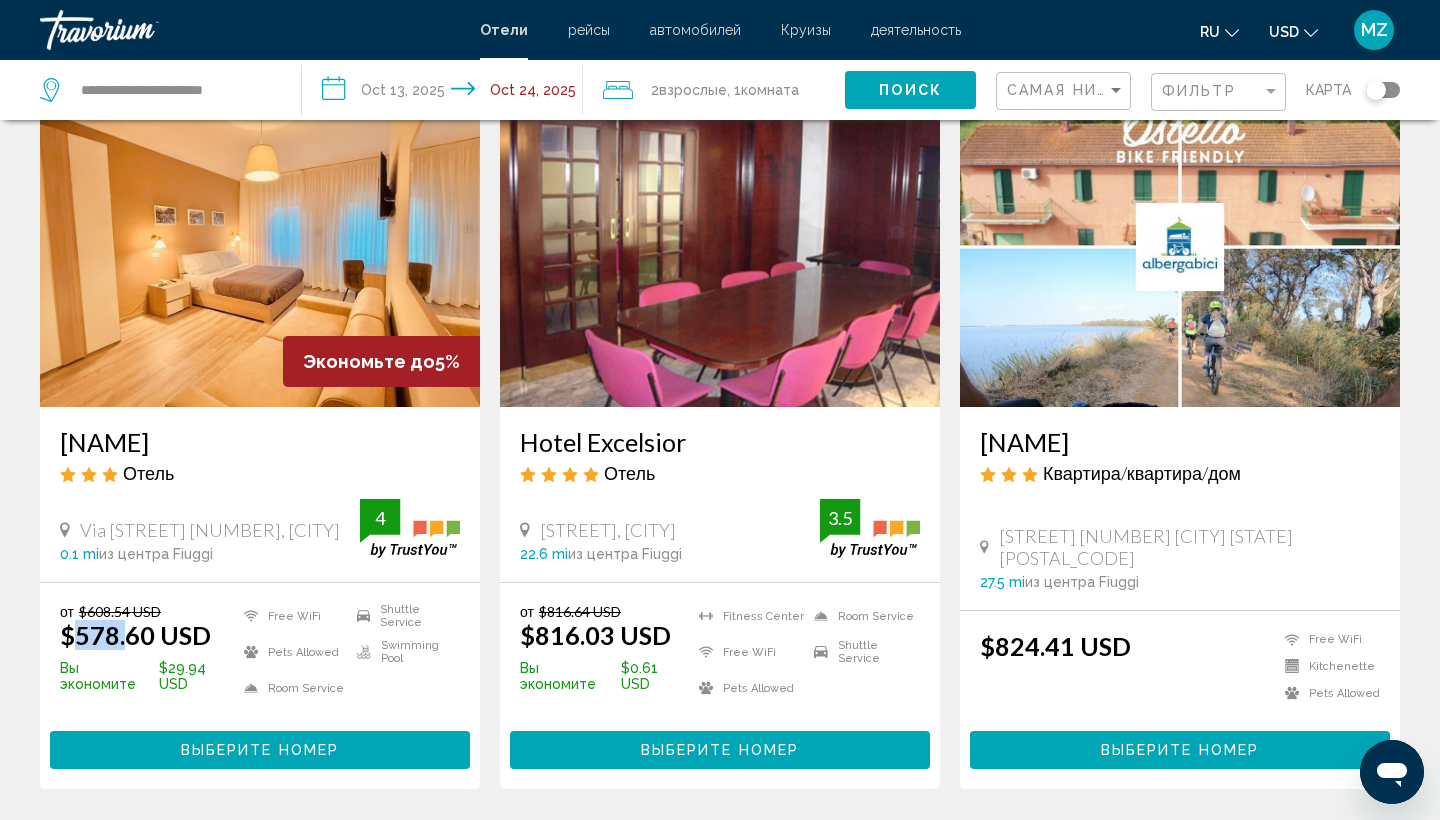 drag, startPoint x: 79, startPoint y: 671, endPoint x: 126, endPoint y: 661, distance: 48.052055 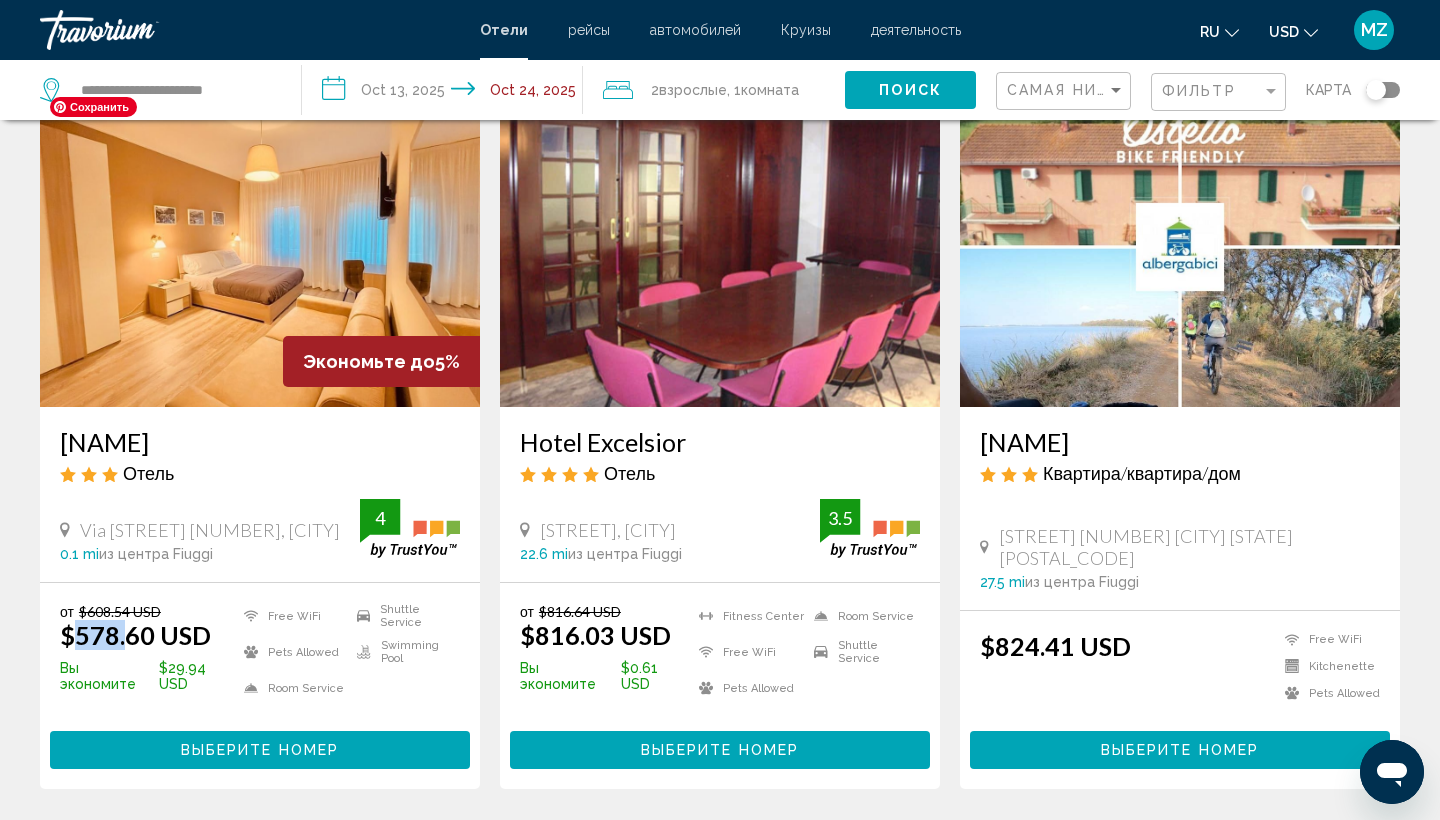 click at bounding box center [260, 247] 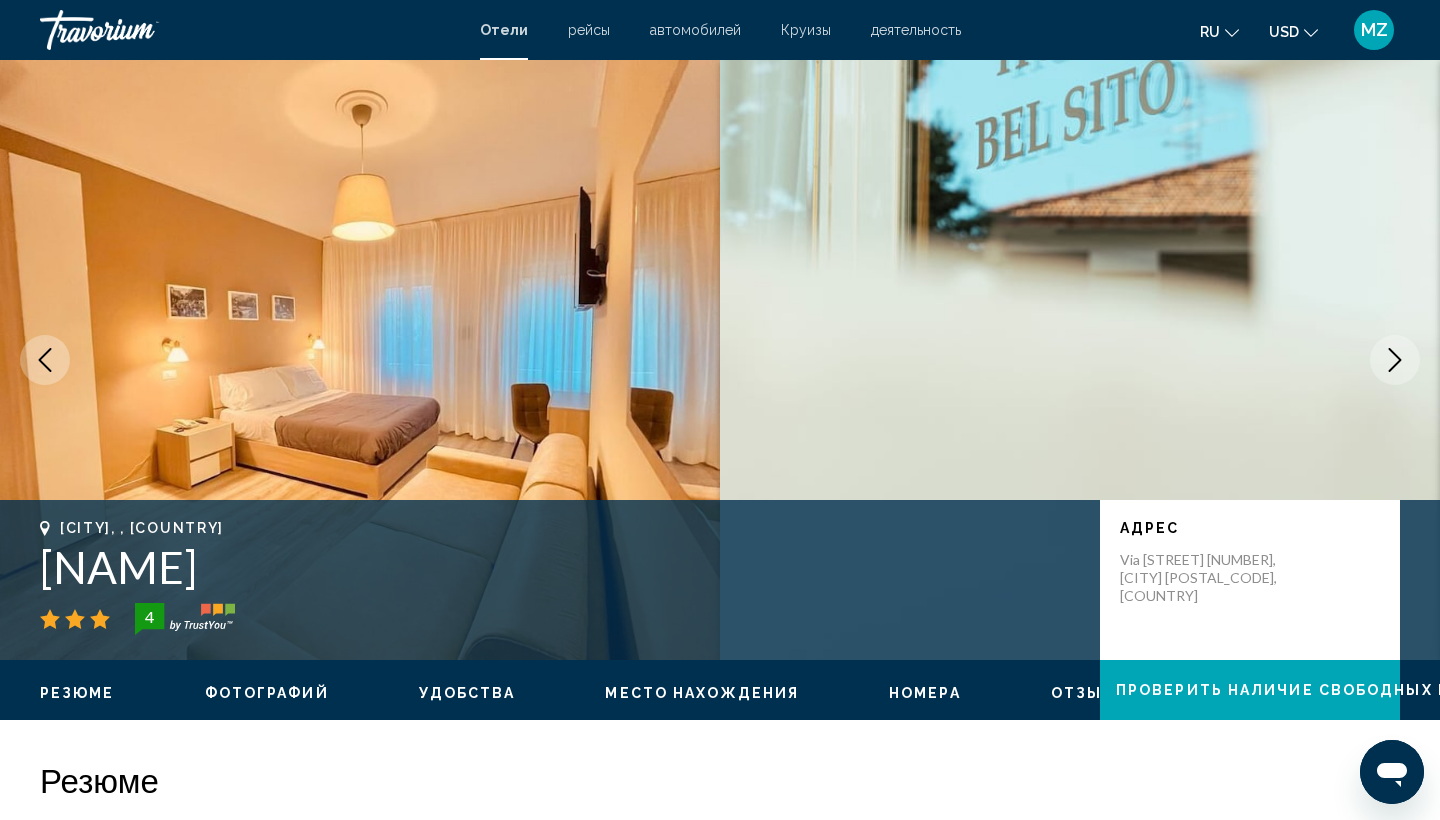 scroll, scrollTop: 0, scrollLeft: 0, axis: both 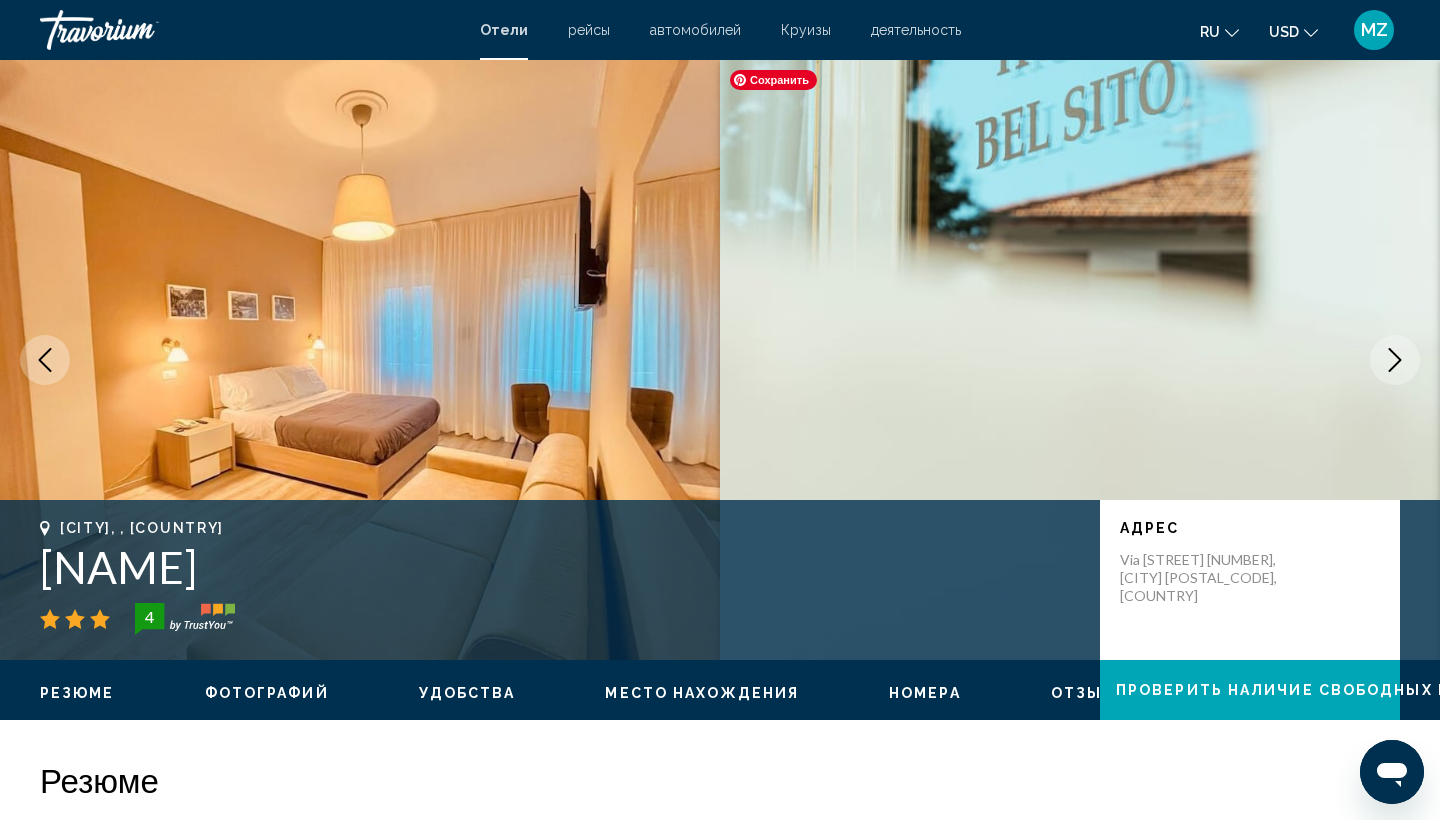 click 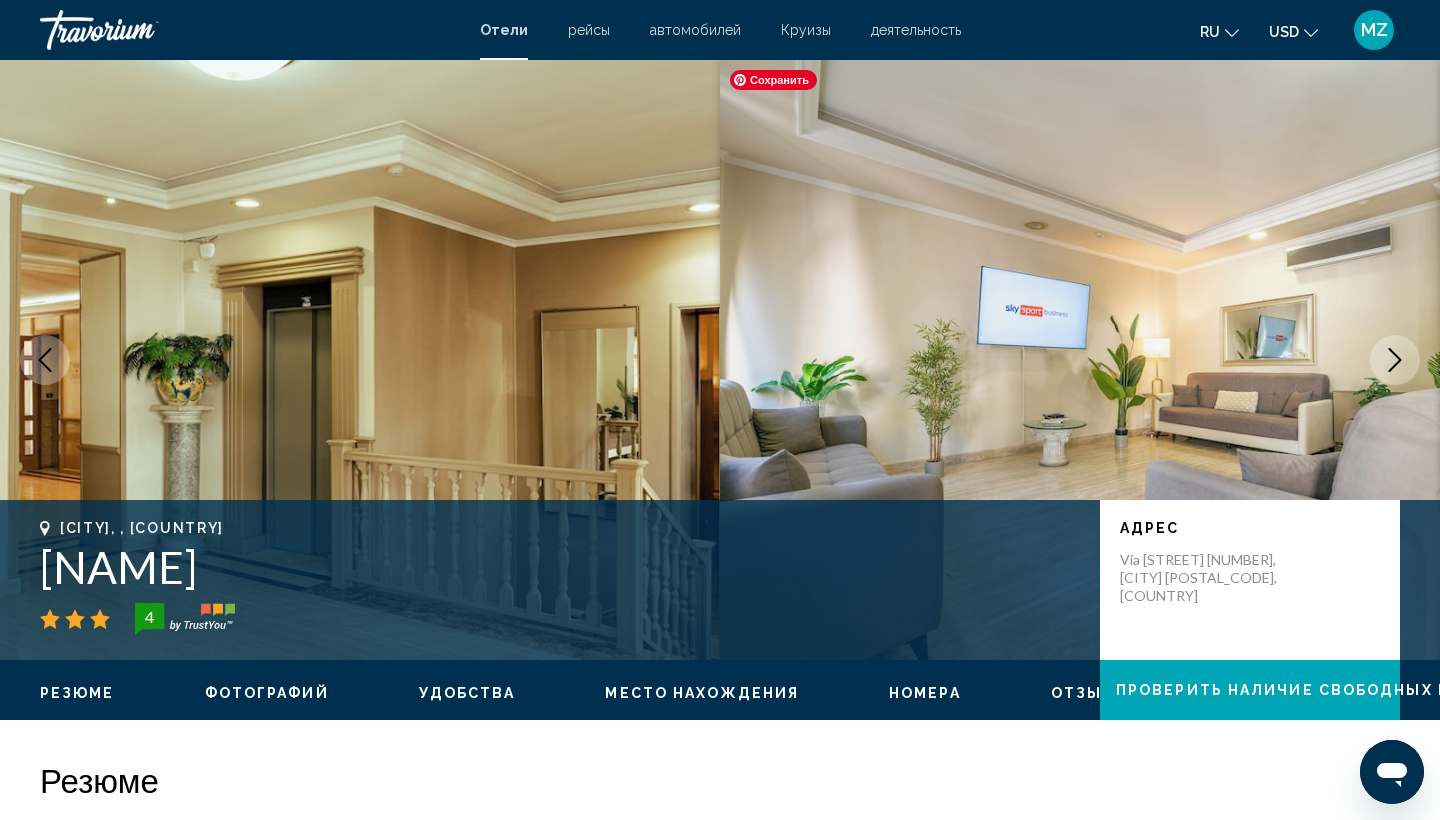 click at bounding box center (1080, 360) 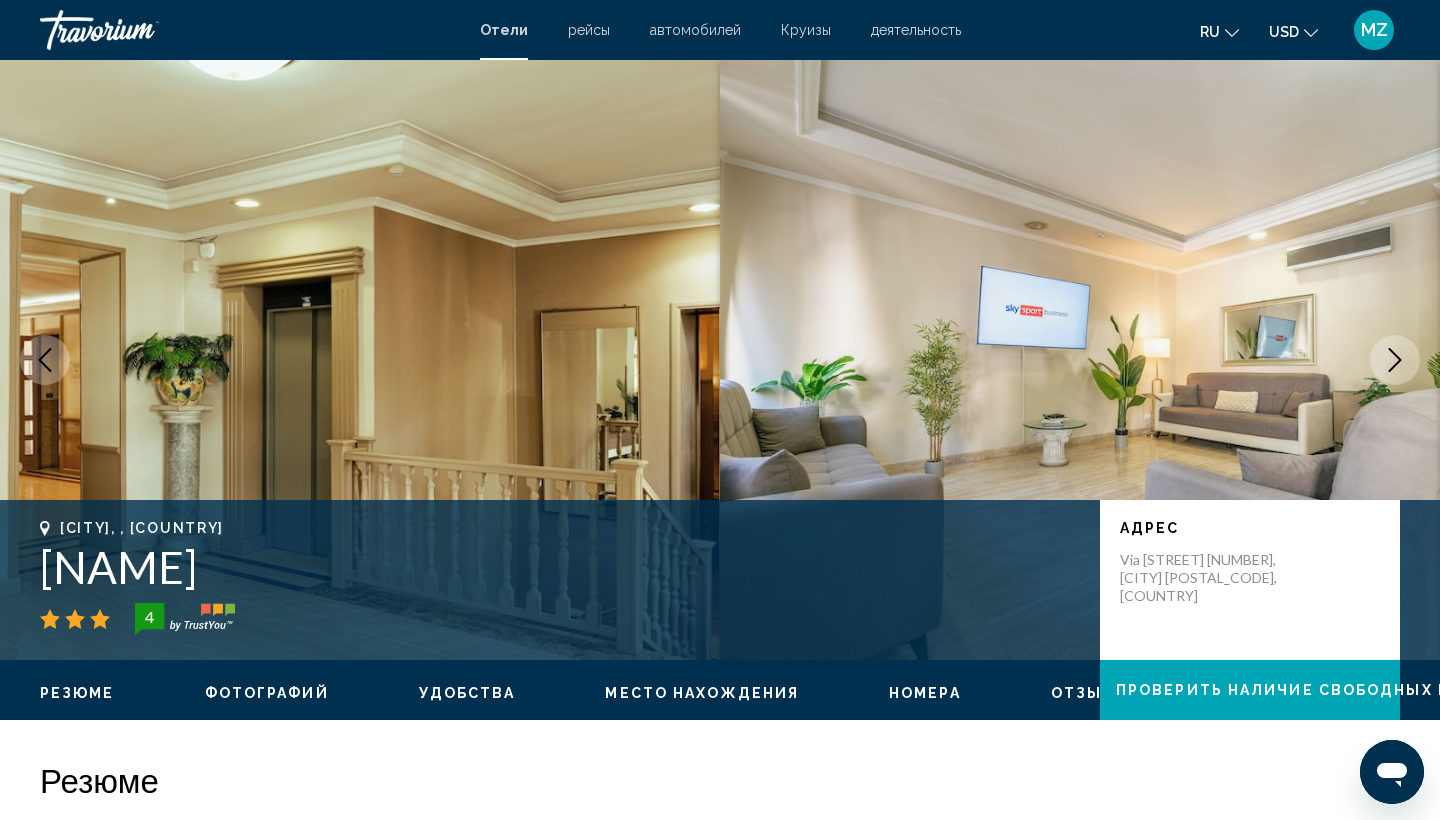 click 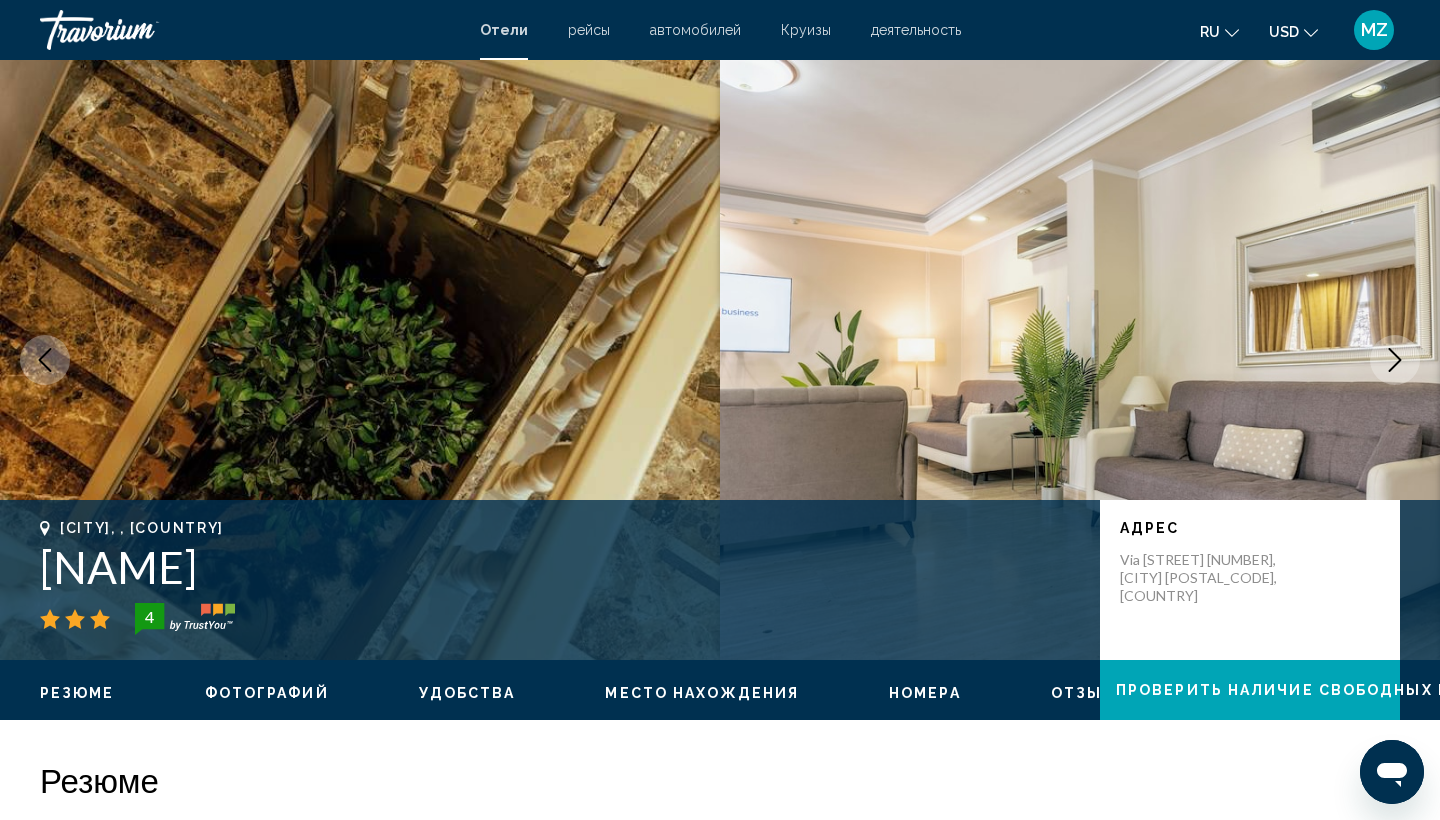 click 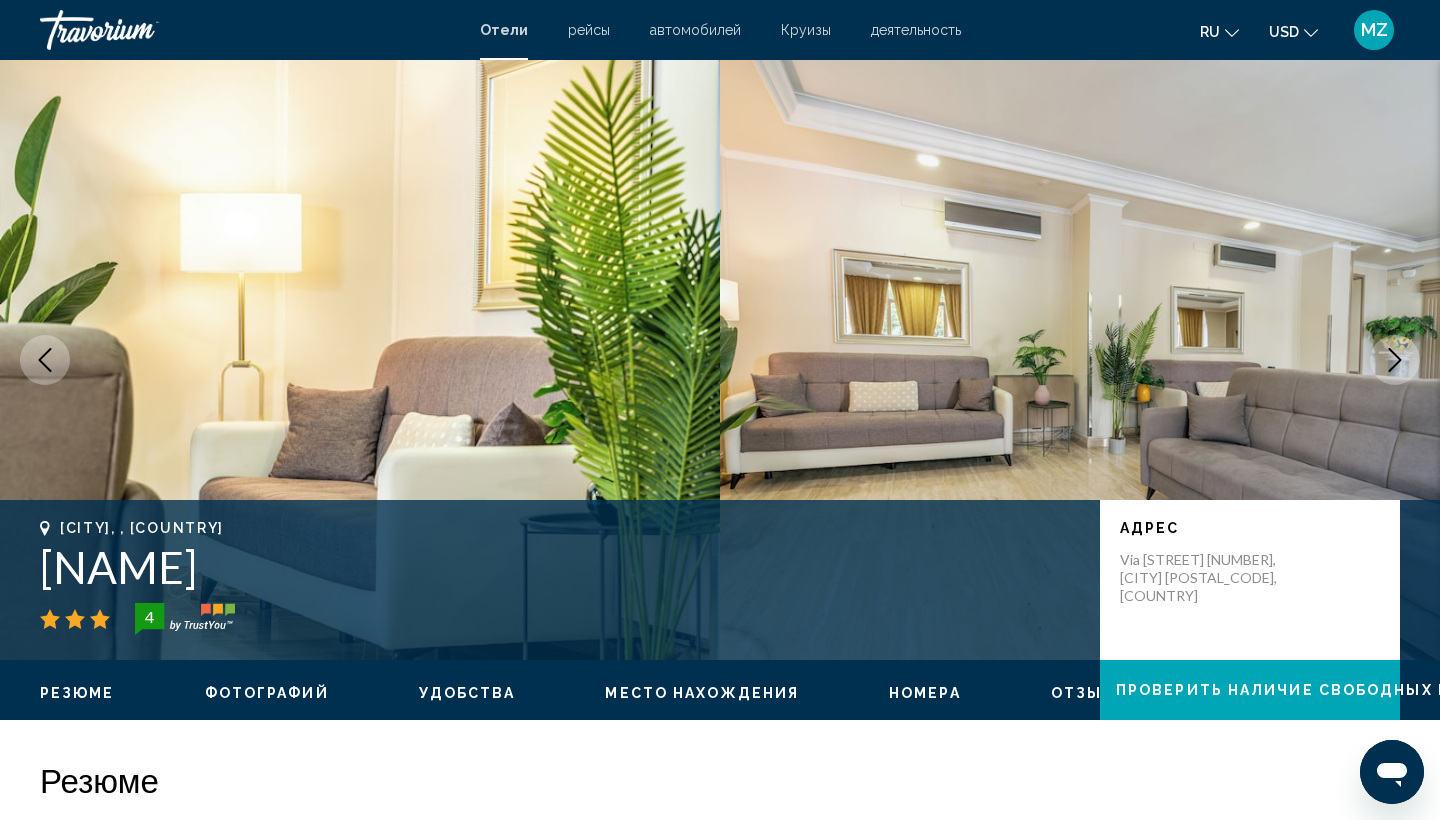 click 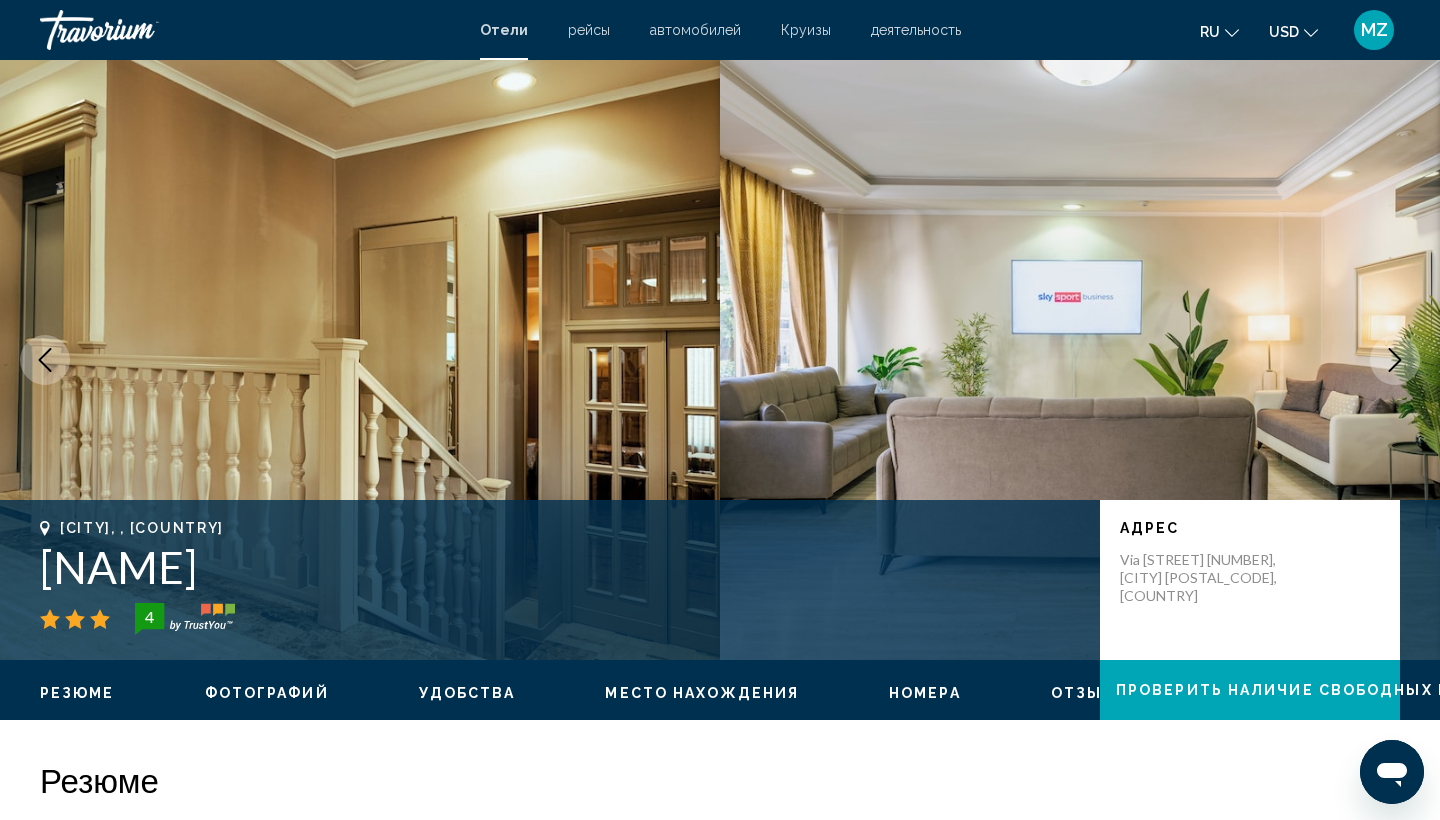 click 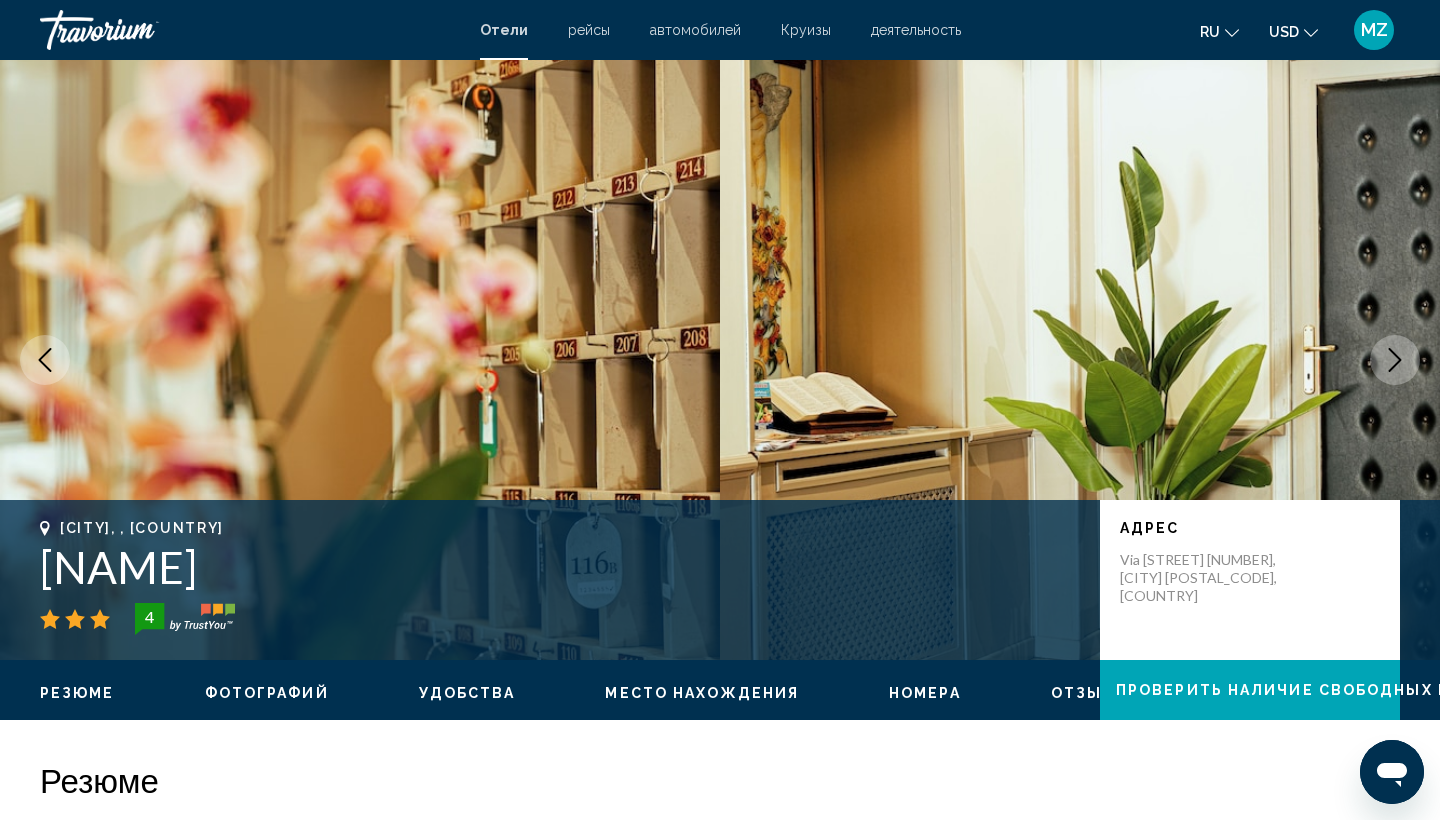 click 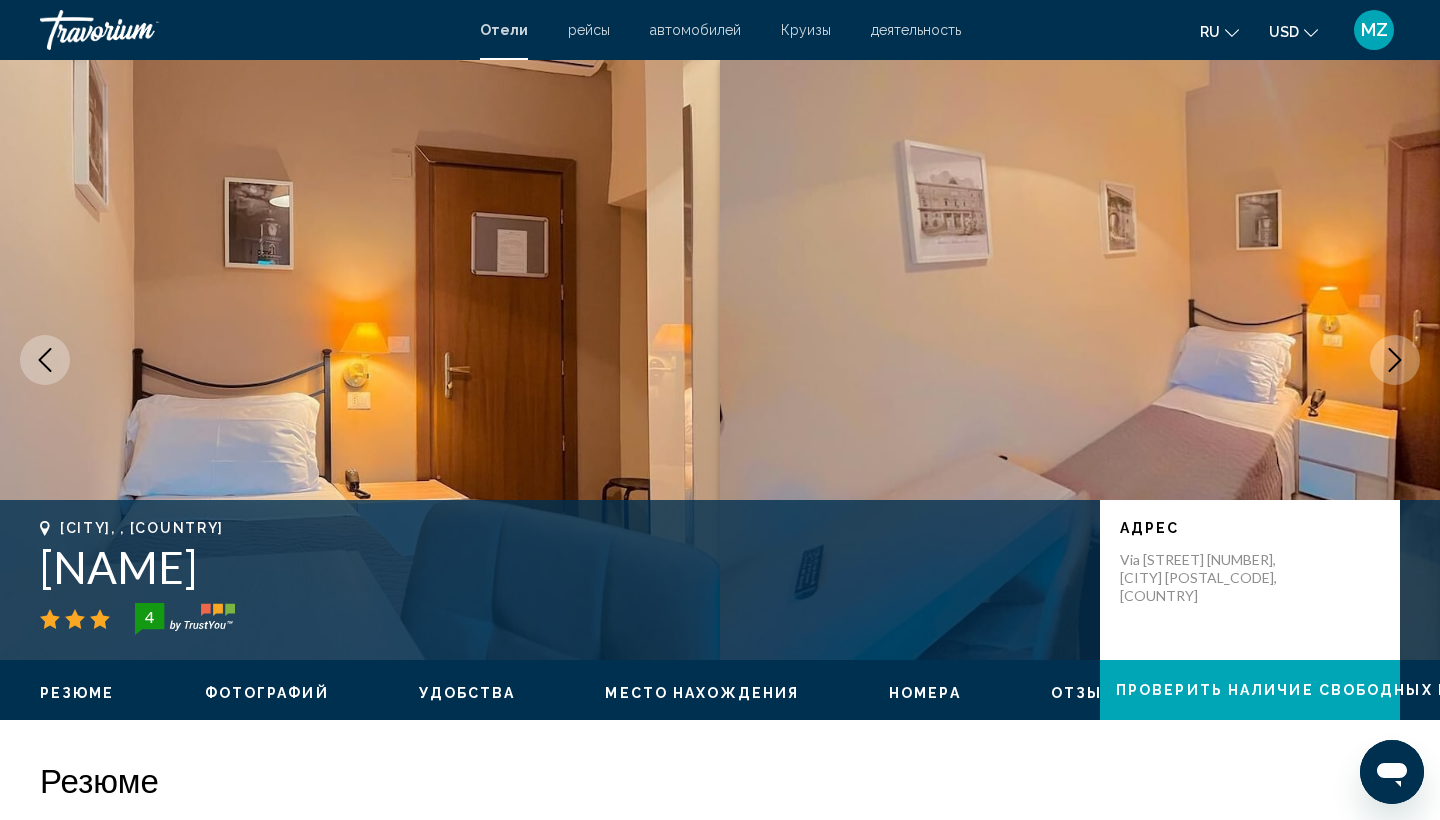 click 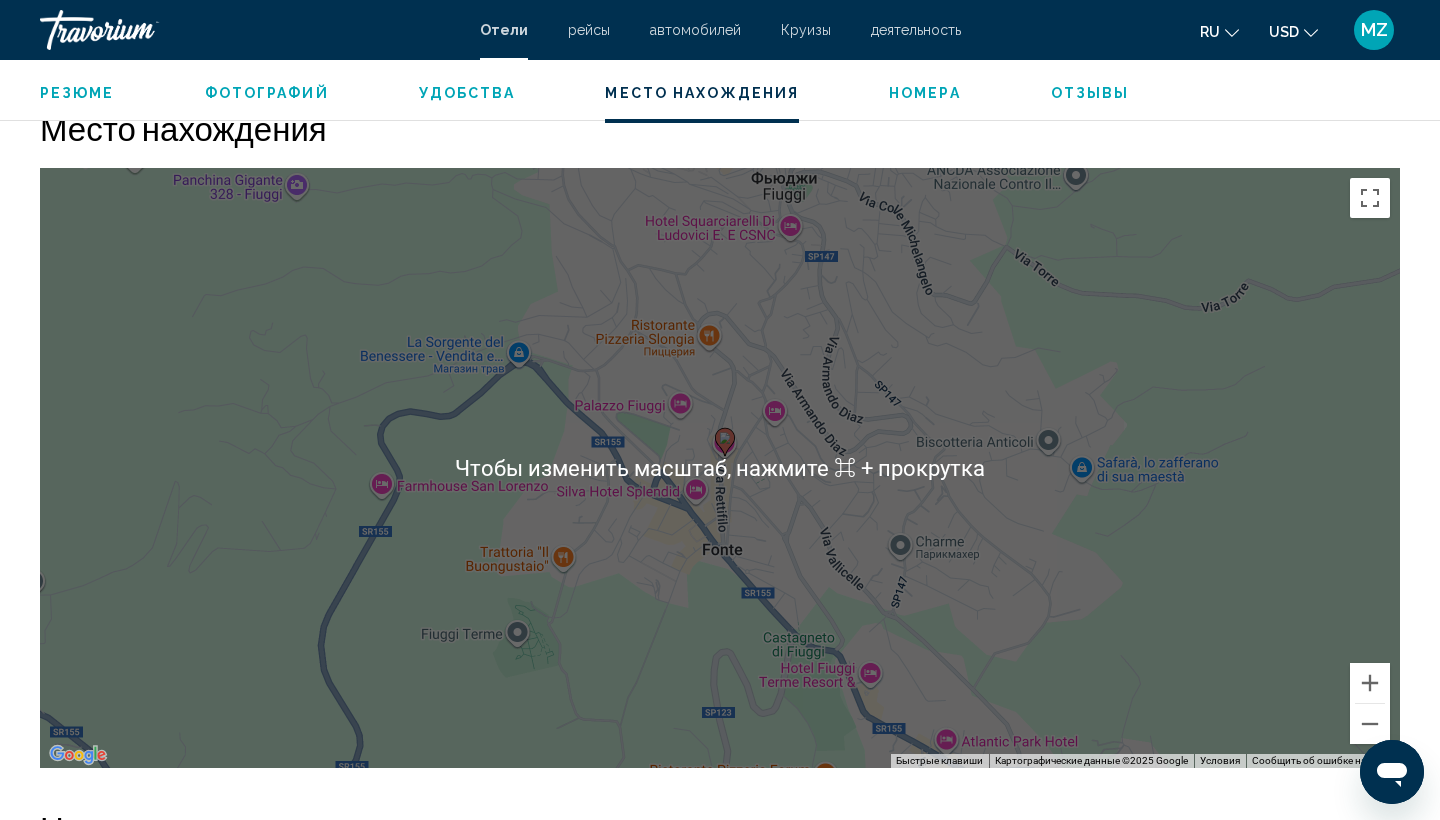 scroll, scrollTop: 1842, scrollLeft: 0, axis: vertical 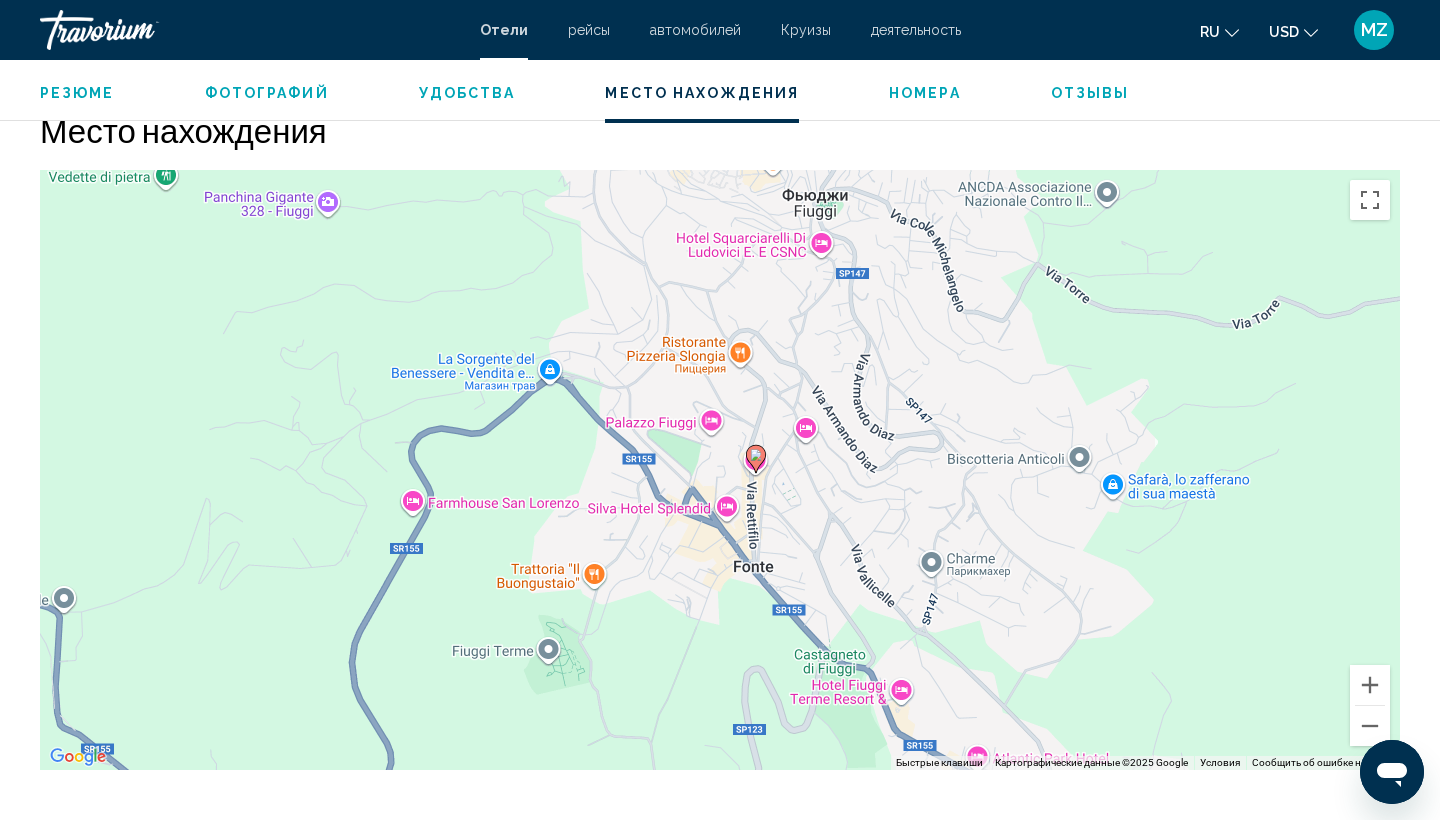 drag, startPoint x: 749, startPoint y: 476, endPoint x: 773, endPoint y: 435, distance: 47.507893 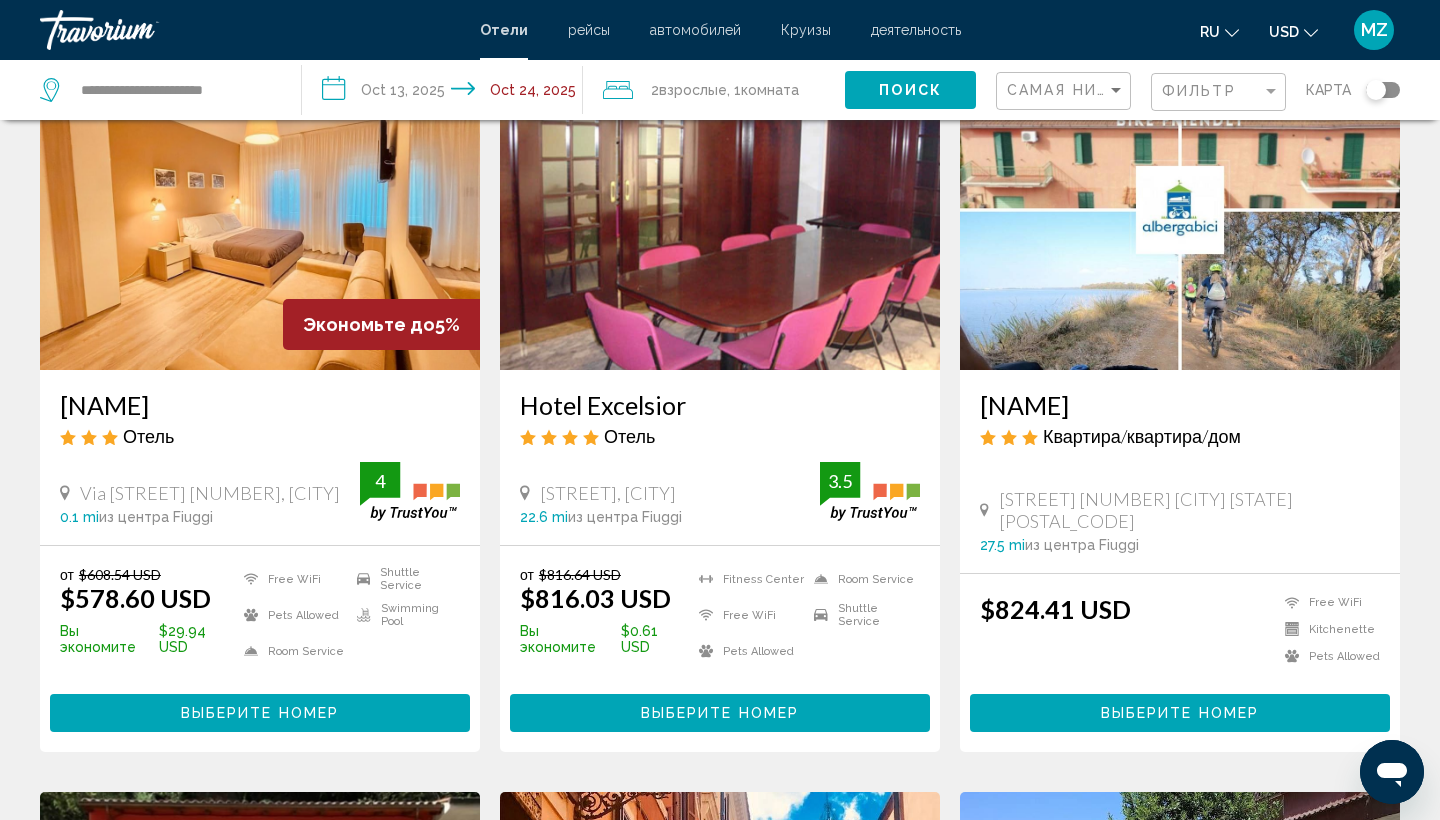 scroll, scrollTop: 141, scrollLeft: 0, axis: vertical 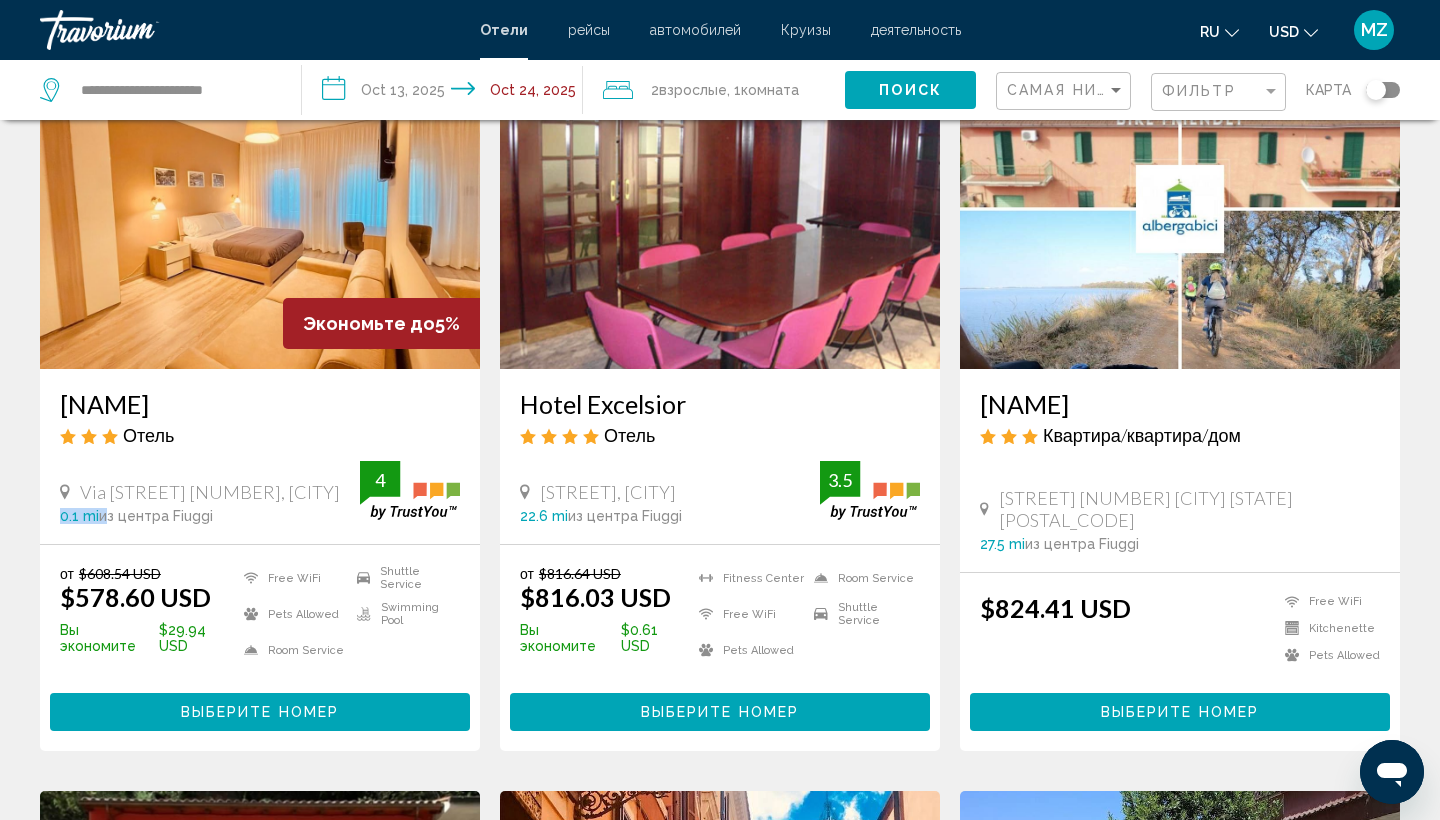 drag, startPoint x: 60, startPoint y: 549, endPoint x: 108, endPoint y: 546, distance: 48.09366 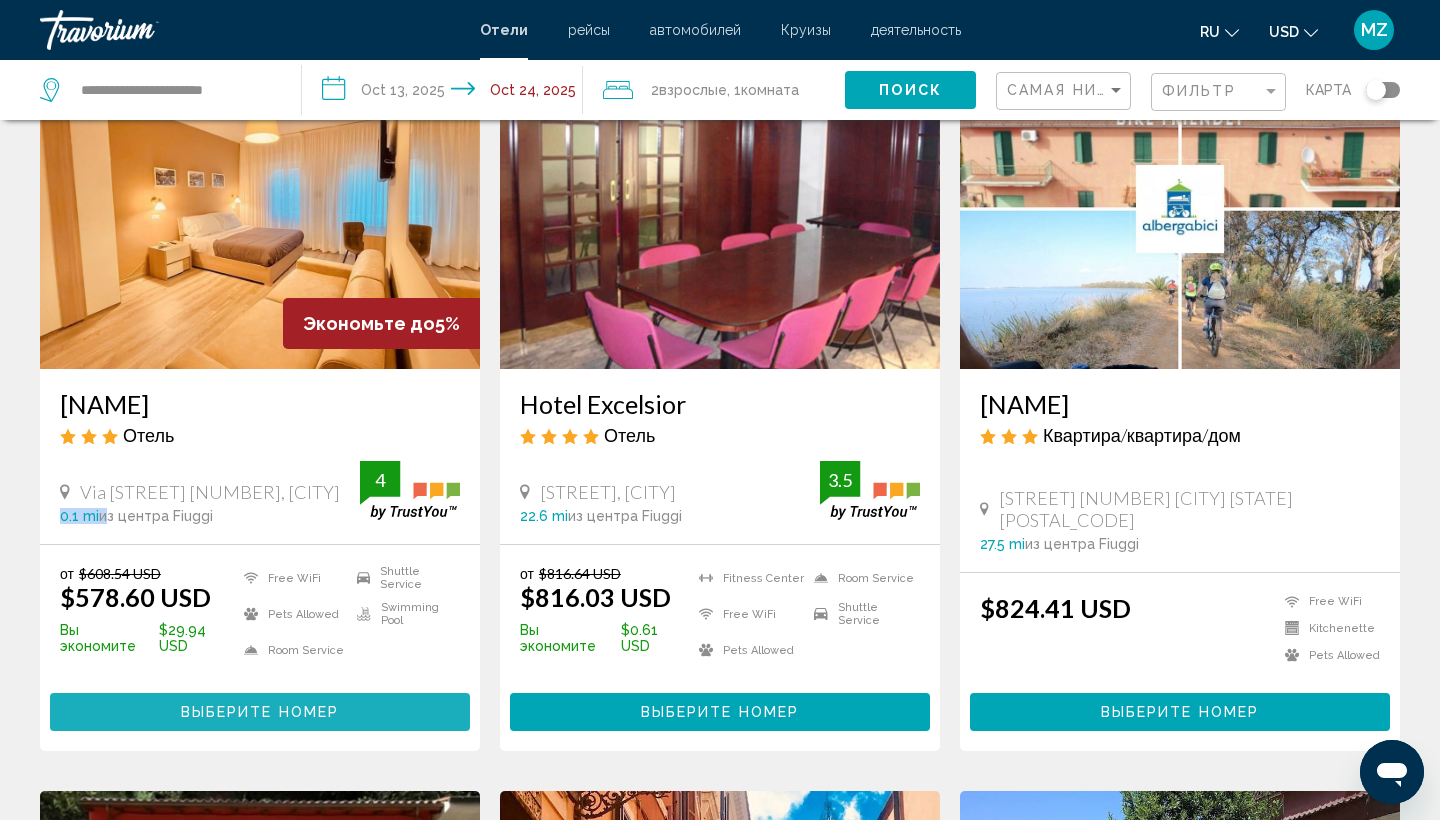 click on "Выберите номер" at bounding box center (260, 711) 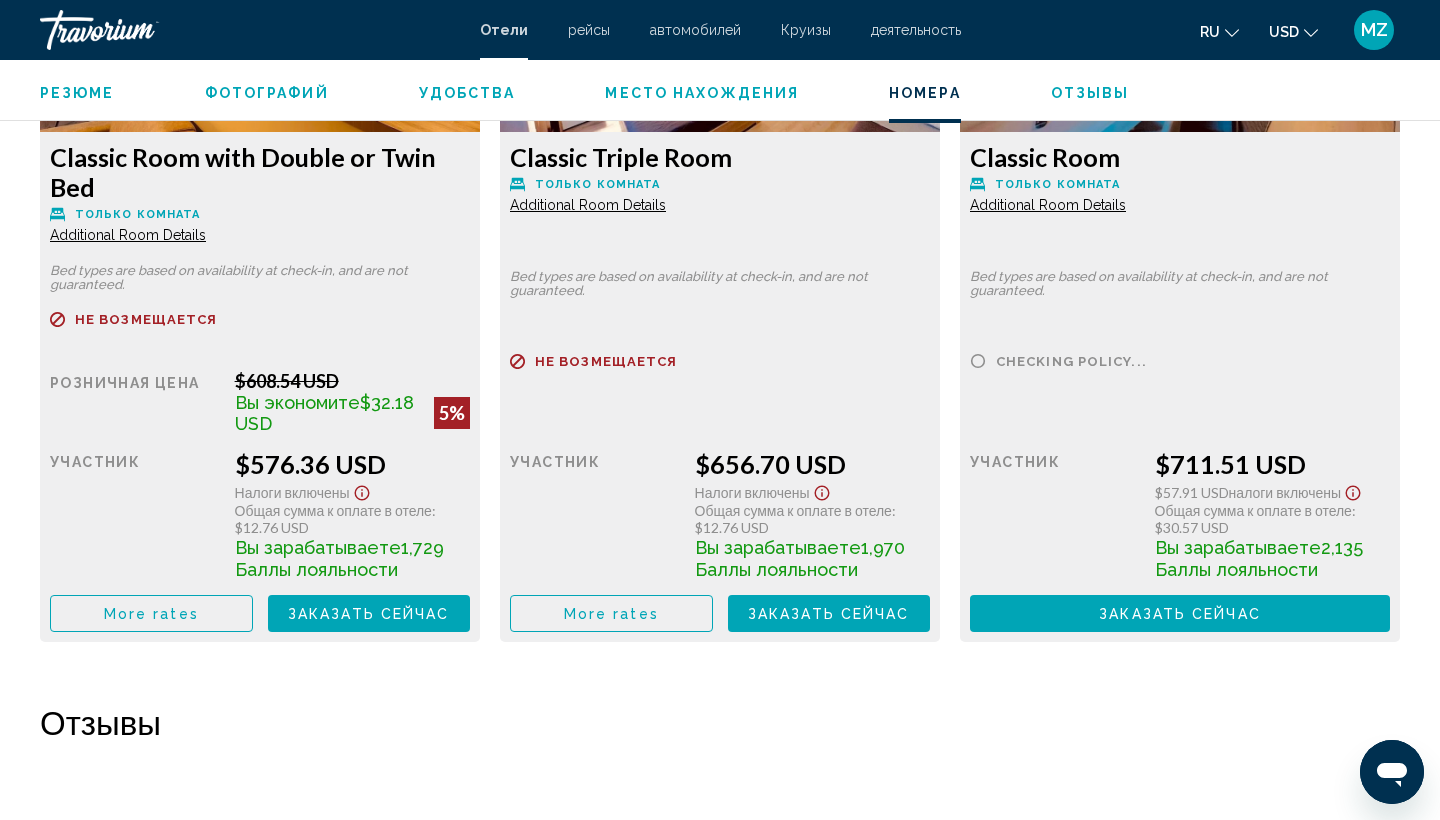 scroll, scrollTop: 2939, scrollLeft: 0, axis: vertical 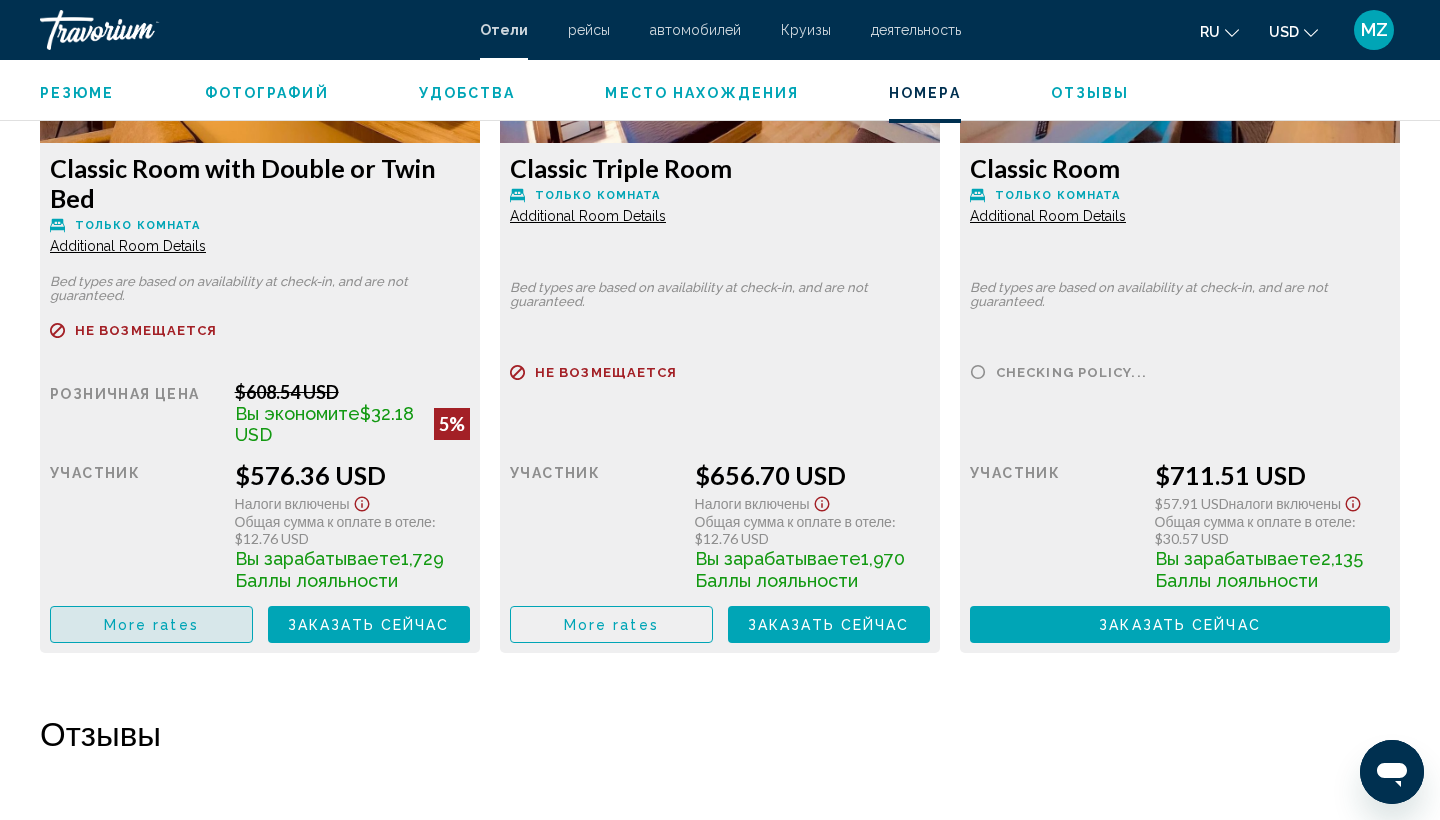 click on "More rates" at bounding box center (151, 624) 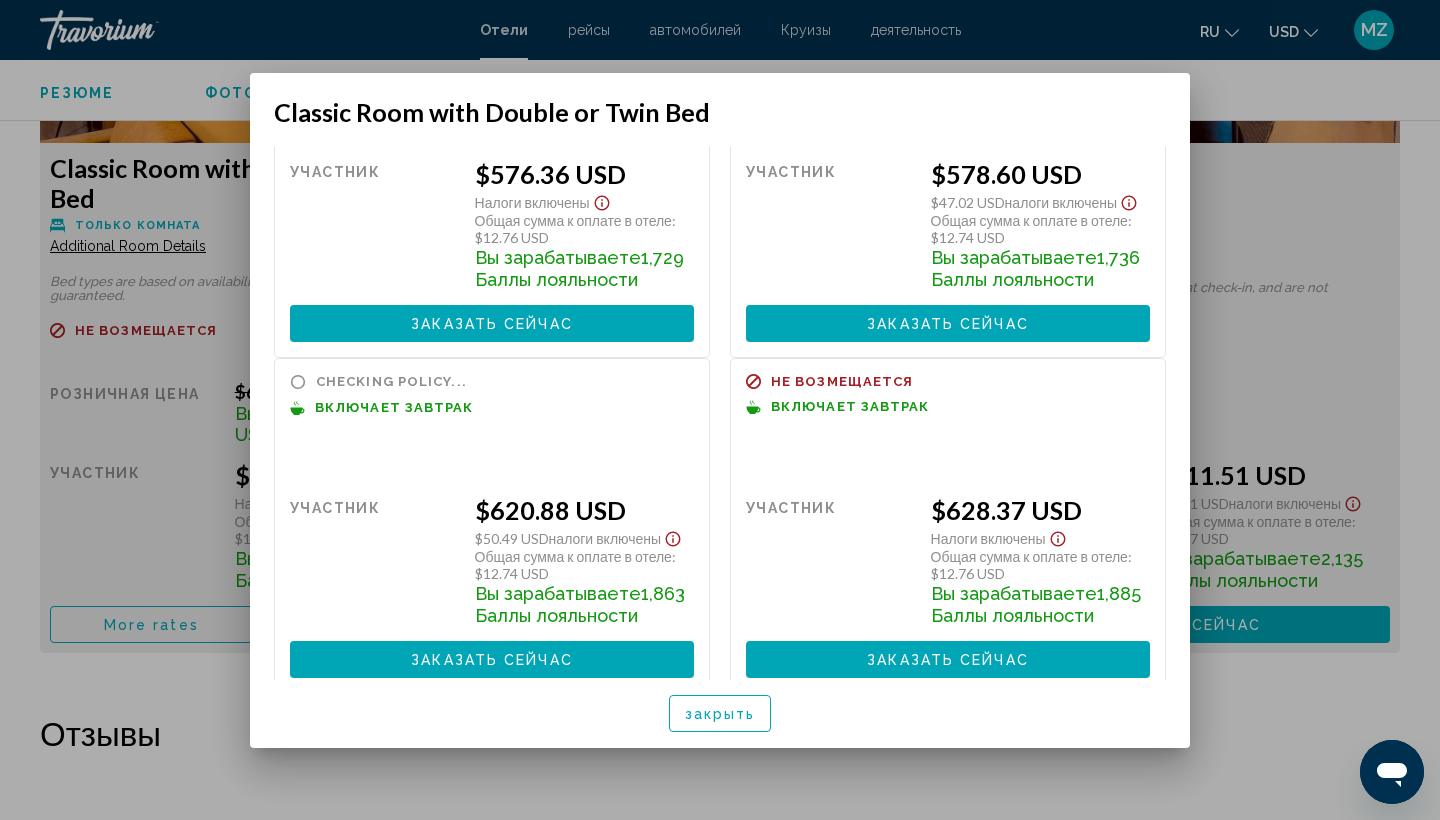 scroll, scrollTop: 207, scrollLeft: 0, axis: vertical 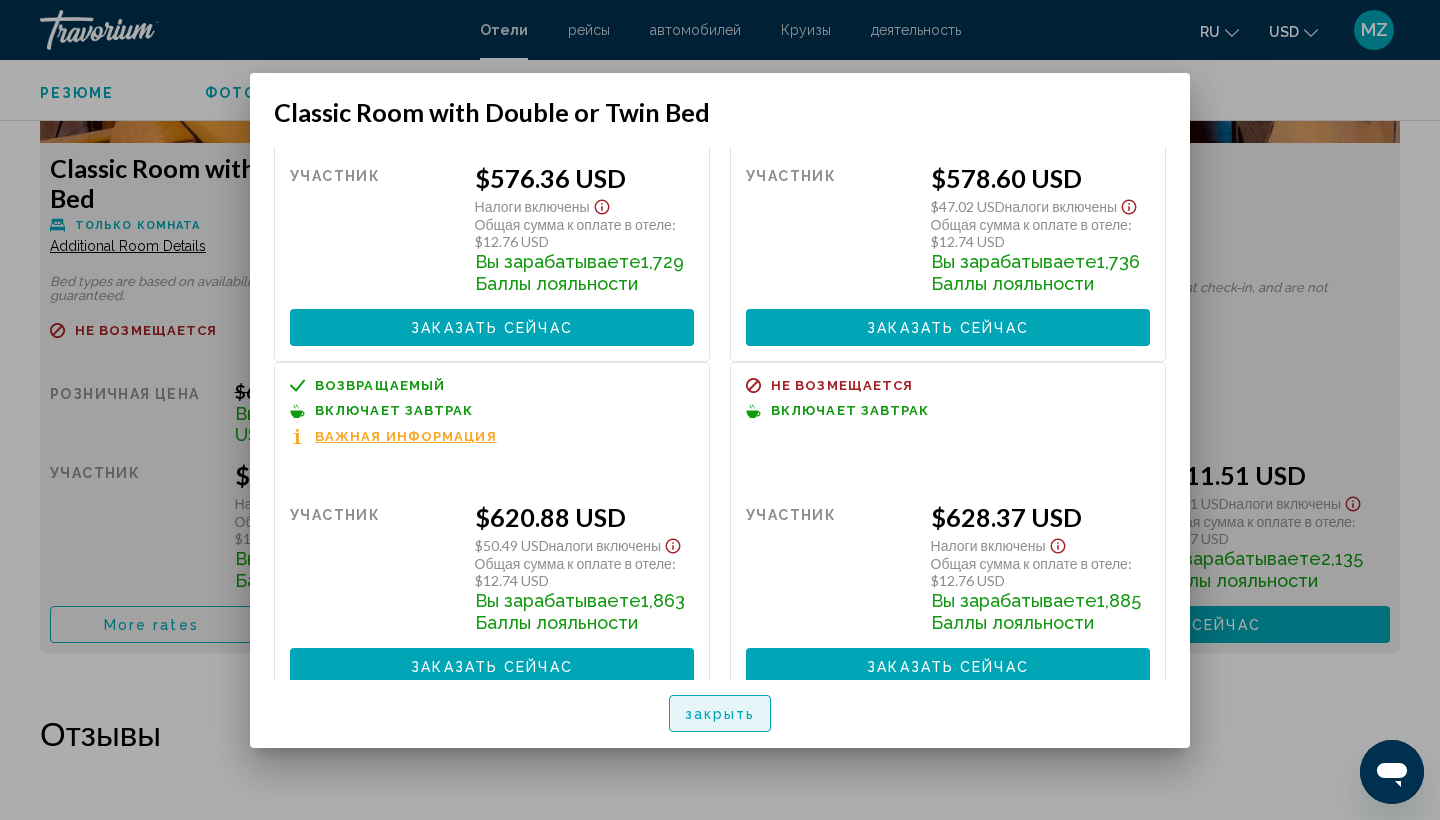click on "закрыть" at bounding box center [720, 714] 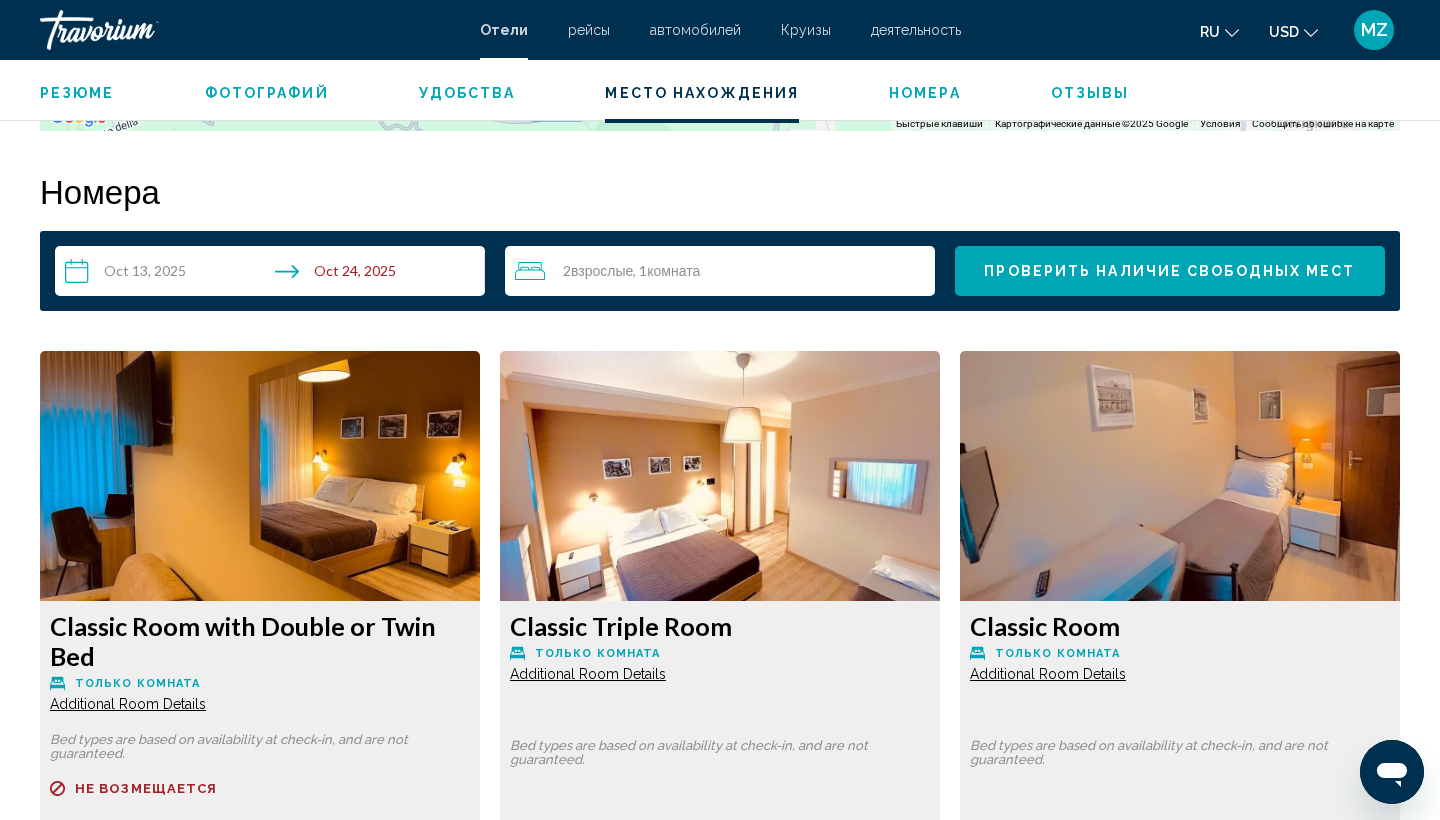 scroll, scrollTop: 2479, scrollLeft: 0, axis: vertical 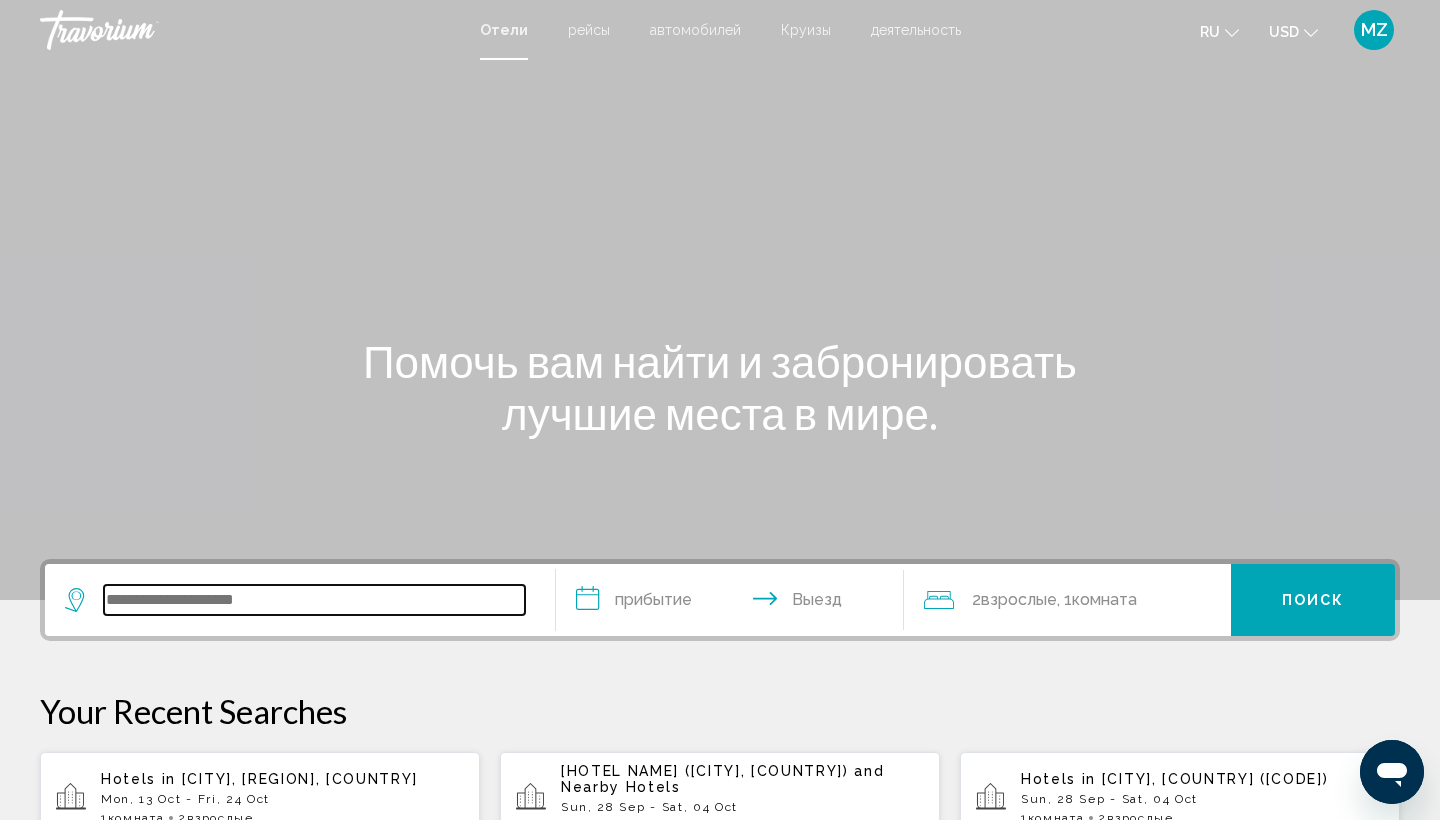 click at bounding box center (314, 600) 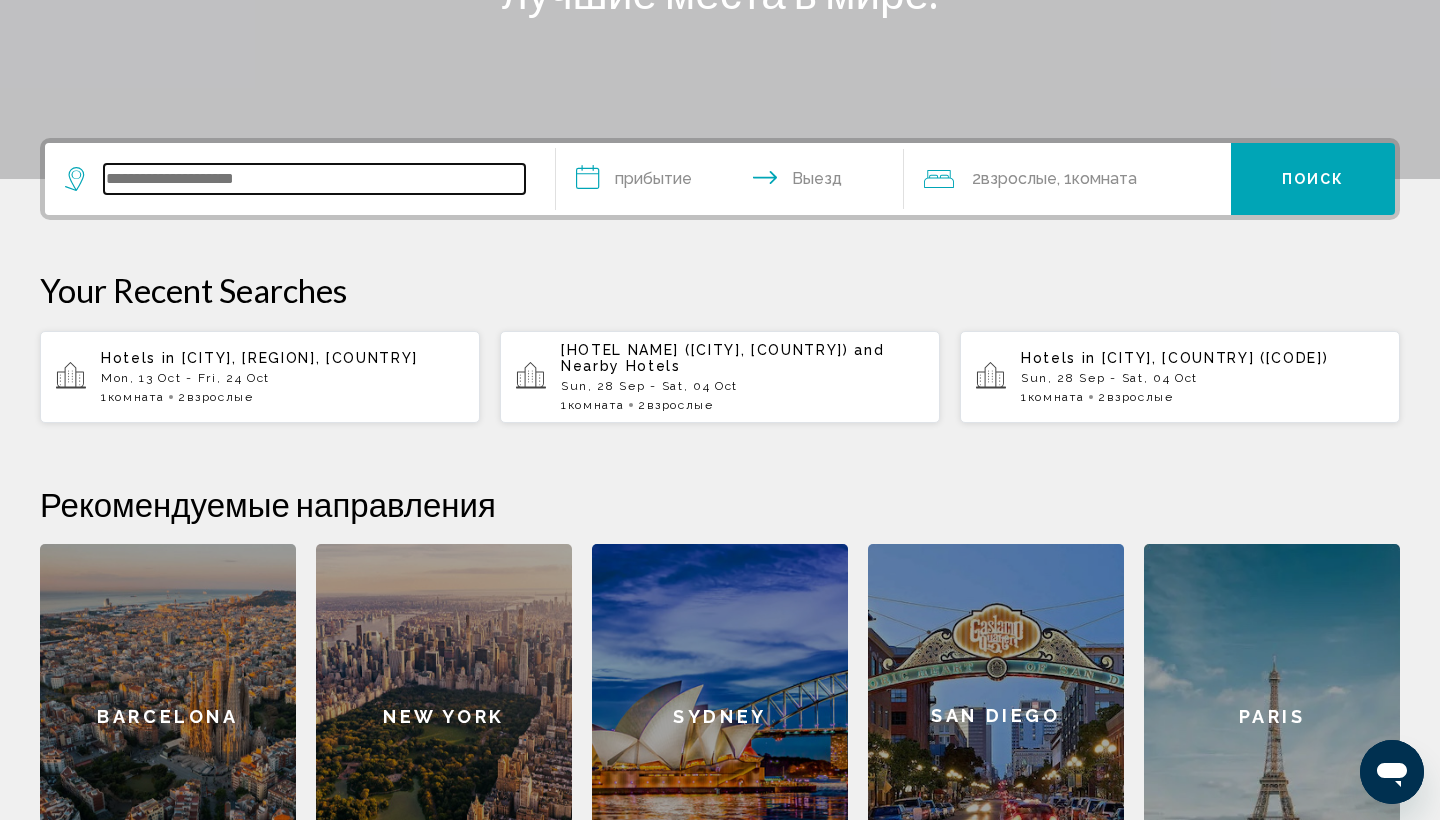 scroll, scrollTop: 494, scrollLeft: 0, axis: vertical 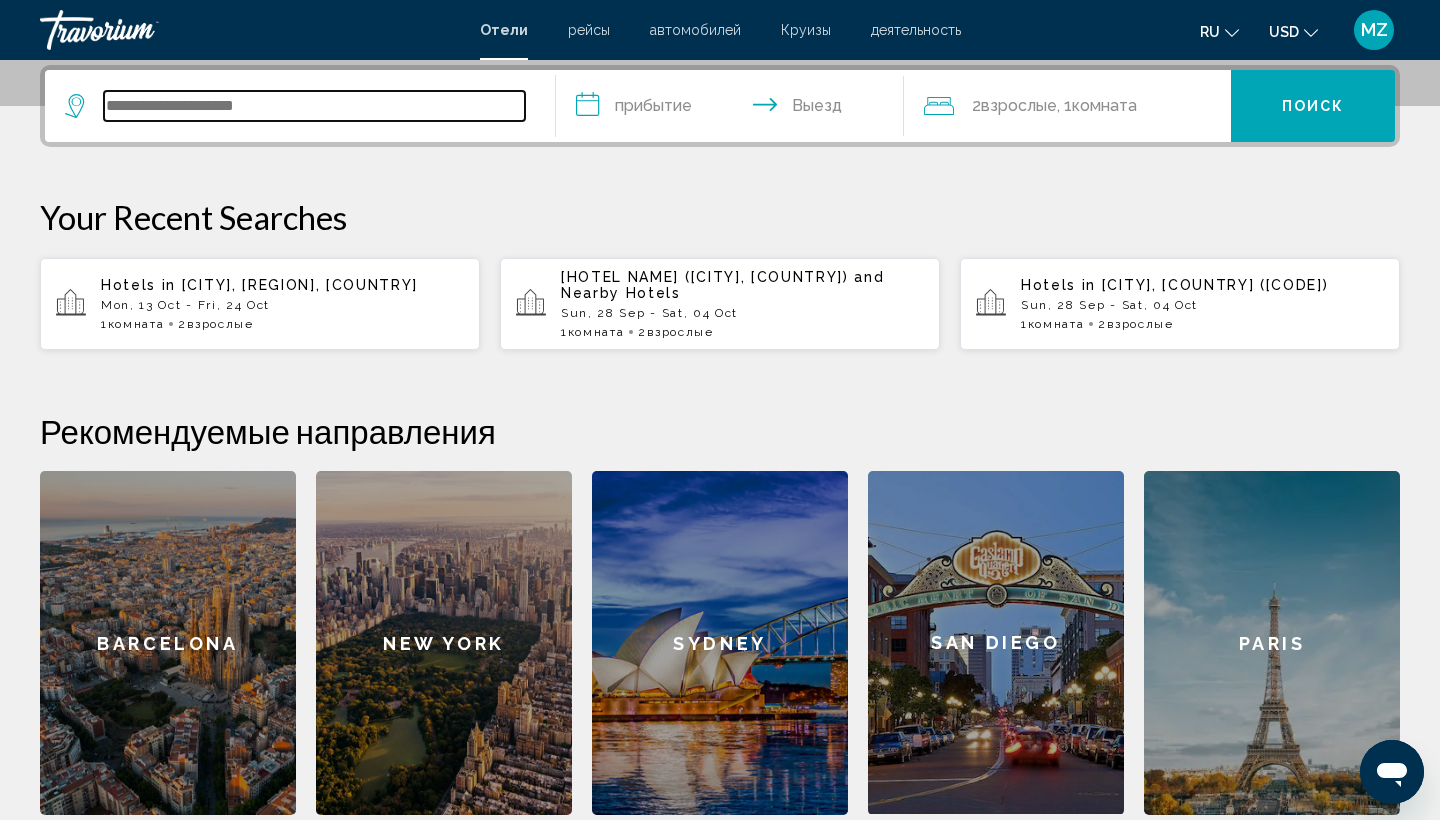 click at bounding box center [314, 106] 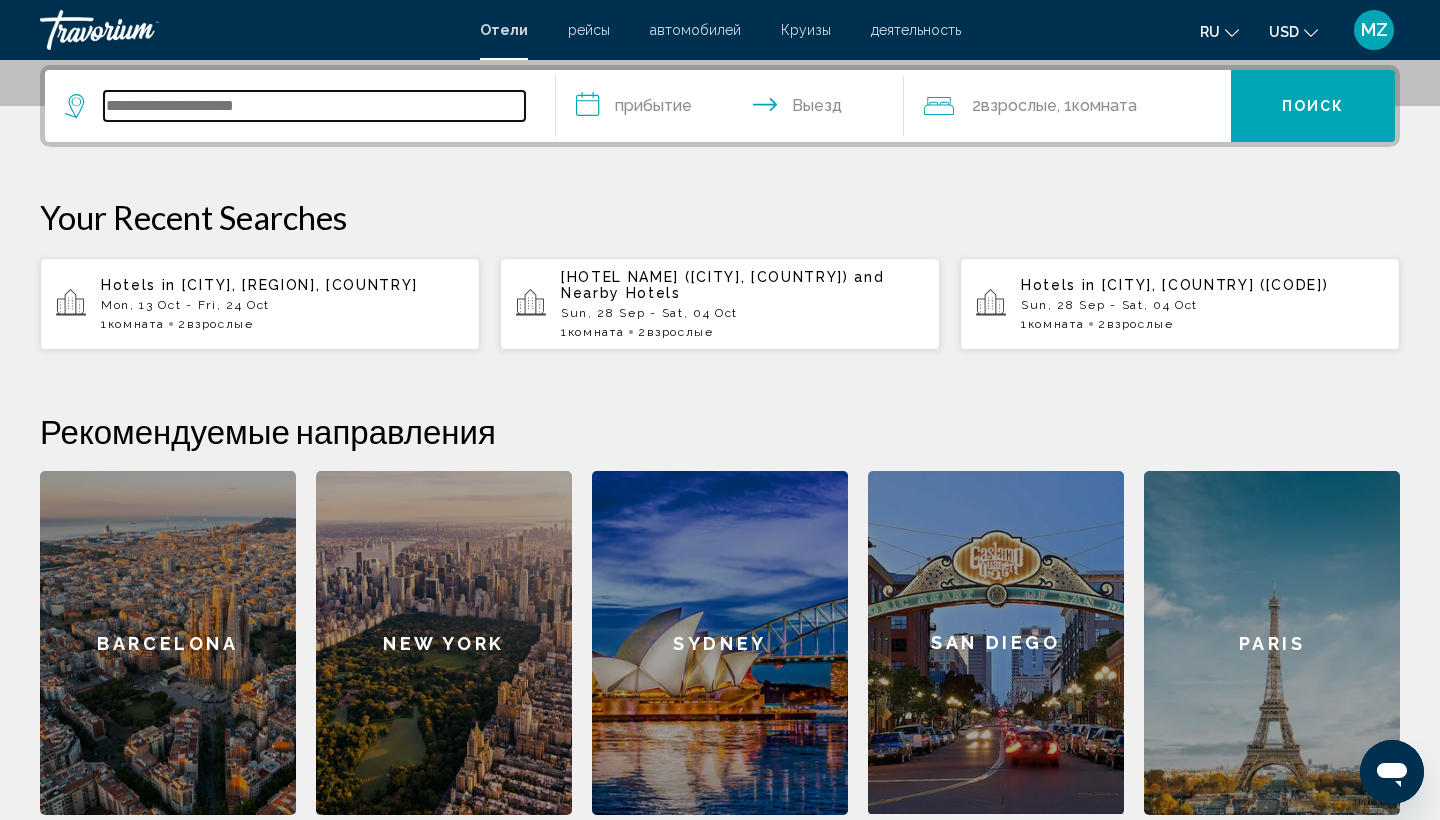 type on "*" 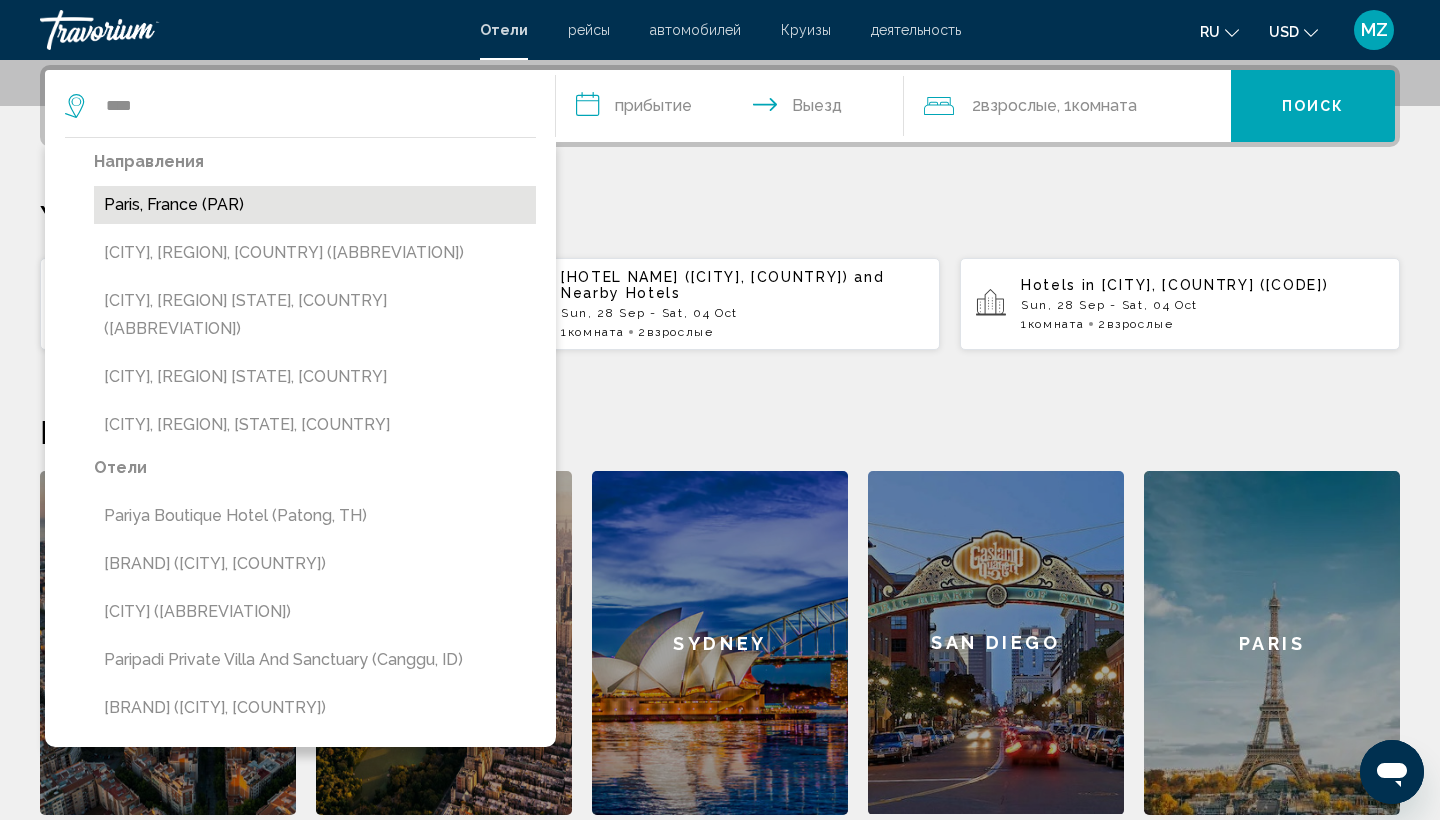 click on "Paris, France (PAR)" at bounding box center (315, 205) 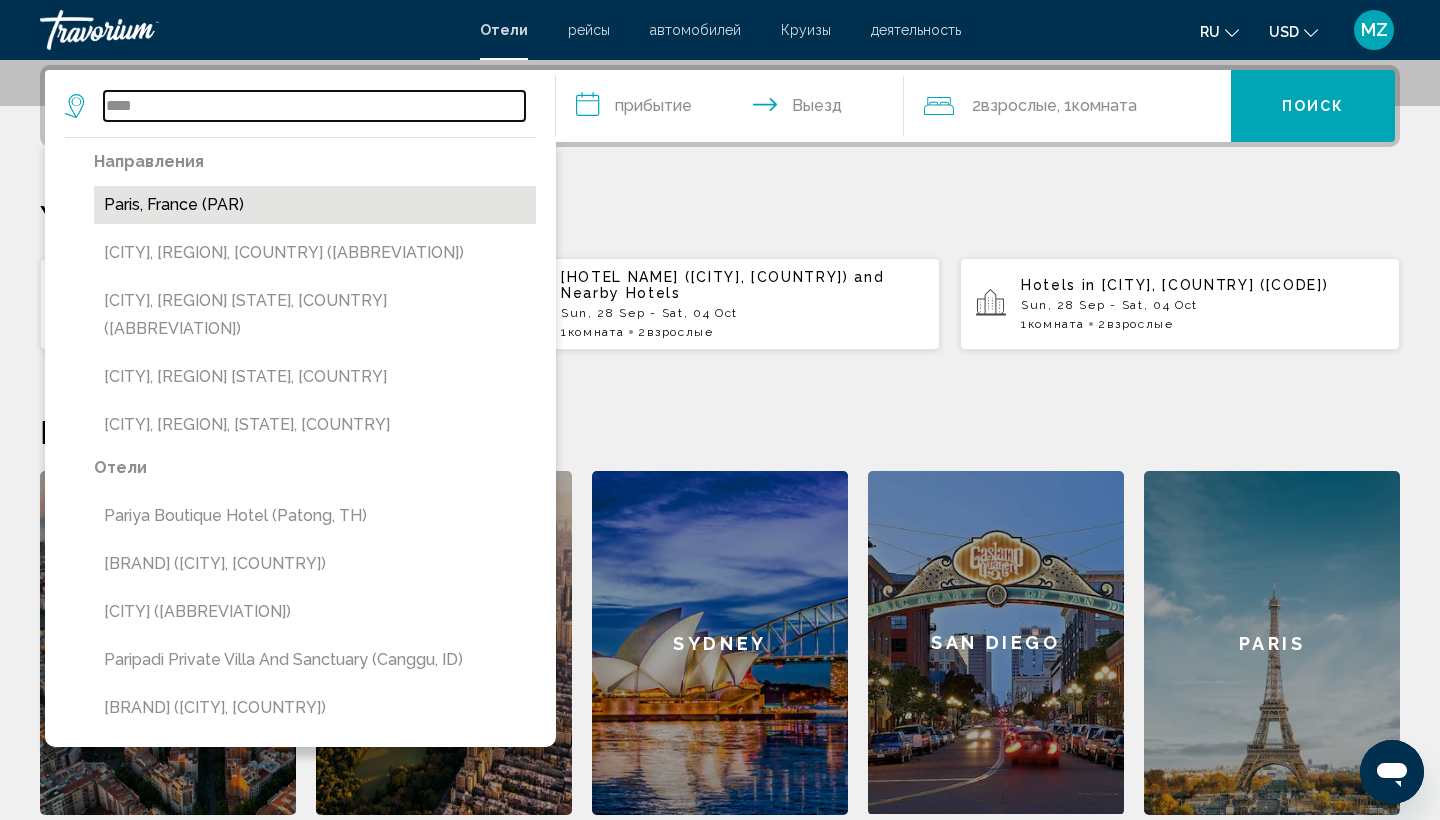 type on "**********" 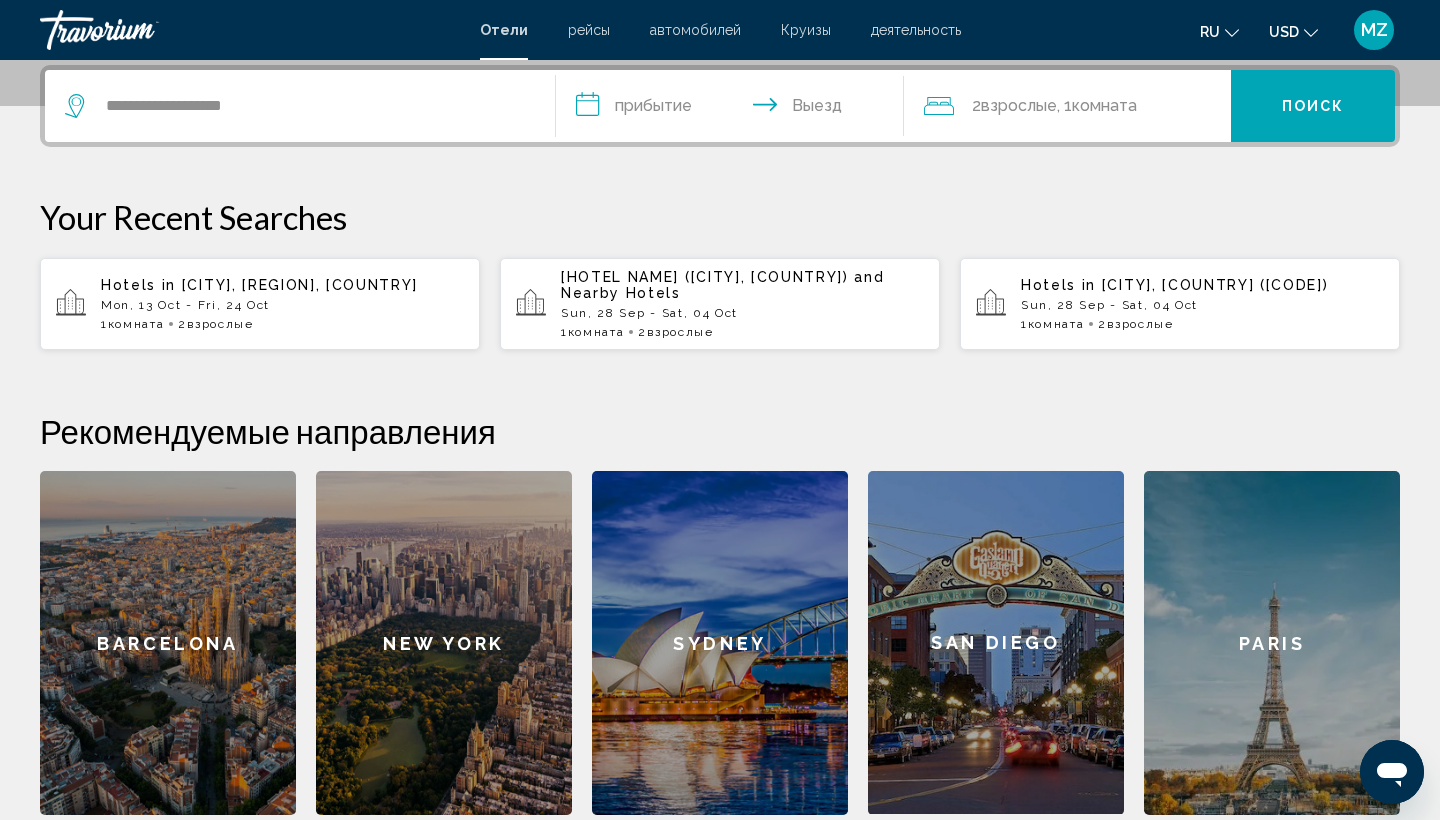 click on "**********" at bounding box center (734, 109) 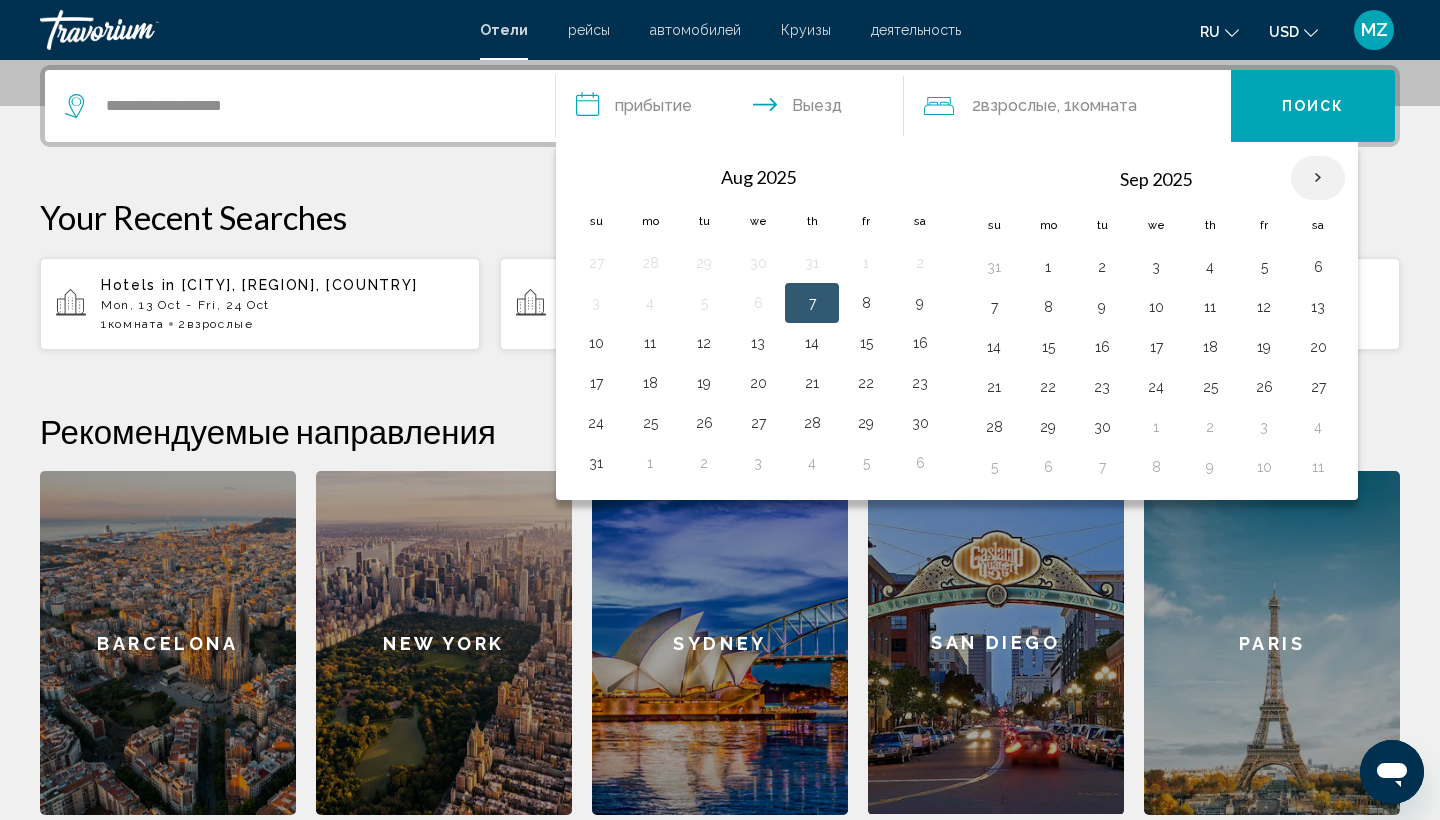 click at bounding box center (1318, 178) 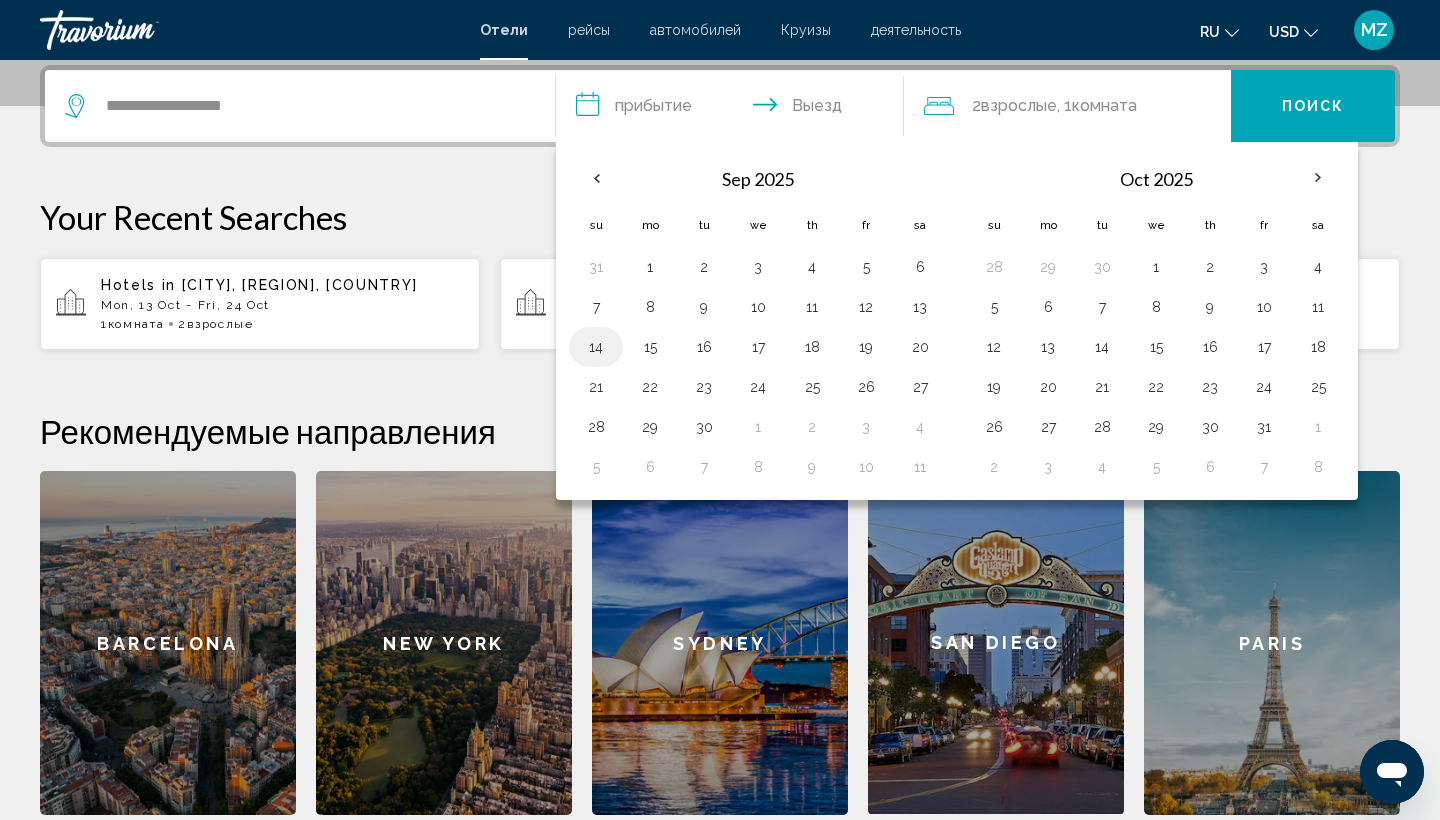 click on "14" at bounding box center [596, 347] 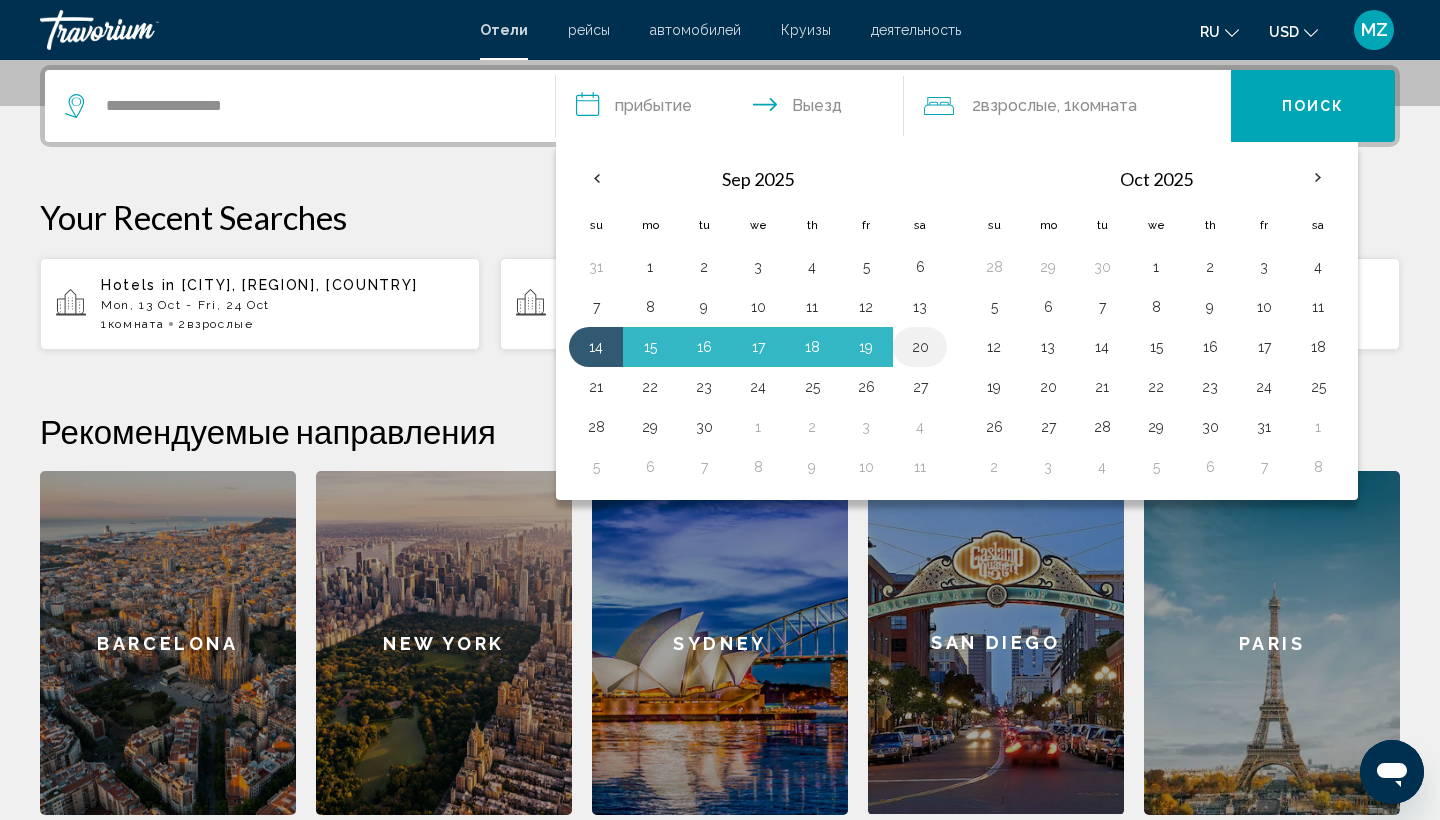 click on "20" at bounding box center (920, 347) 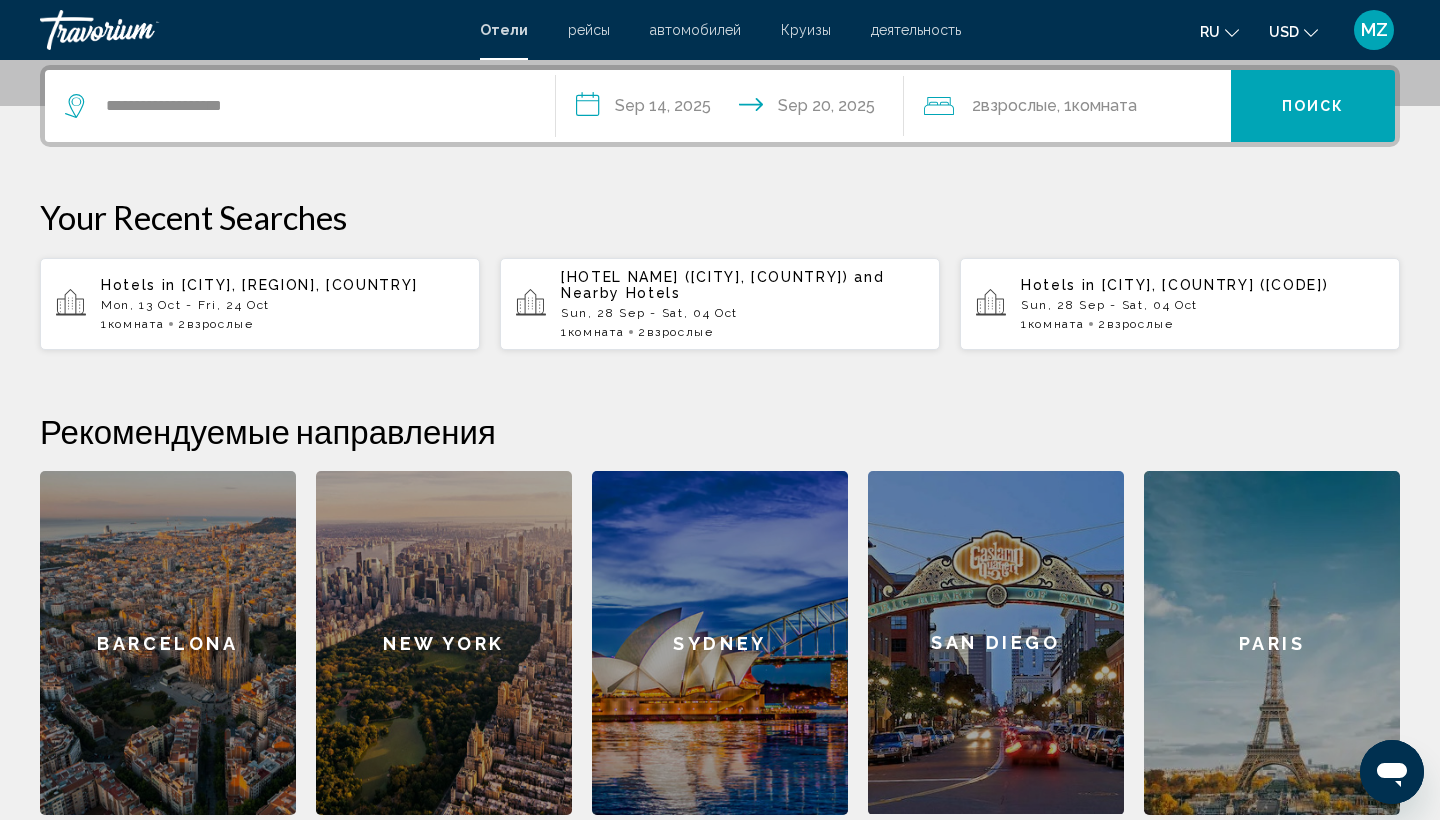 click on "Поиск" at bounding box center (1313, 107) 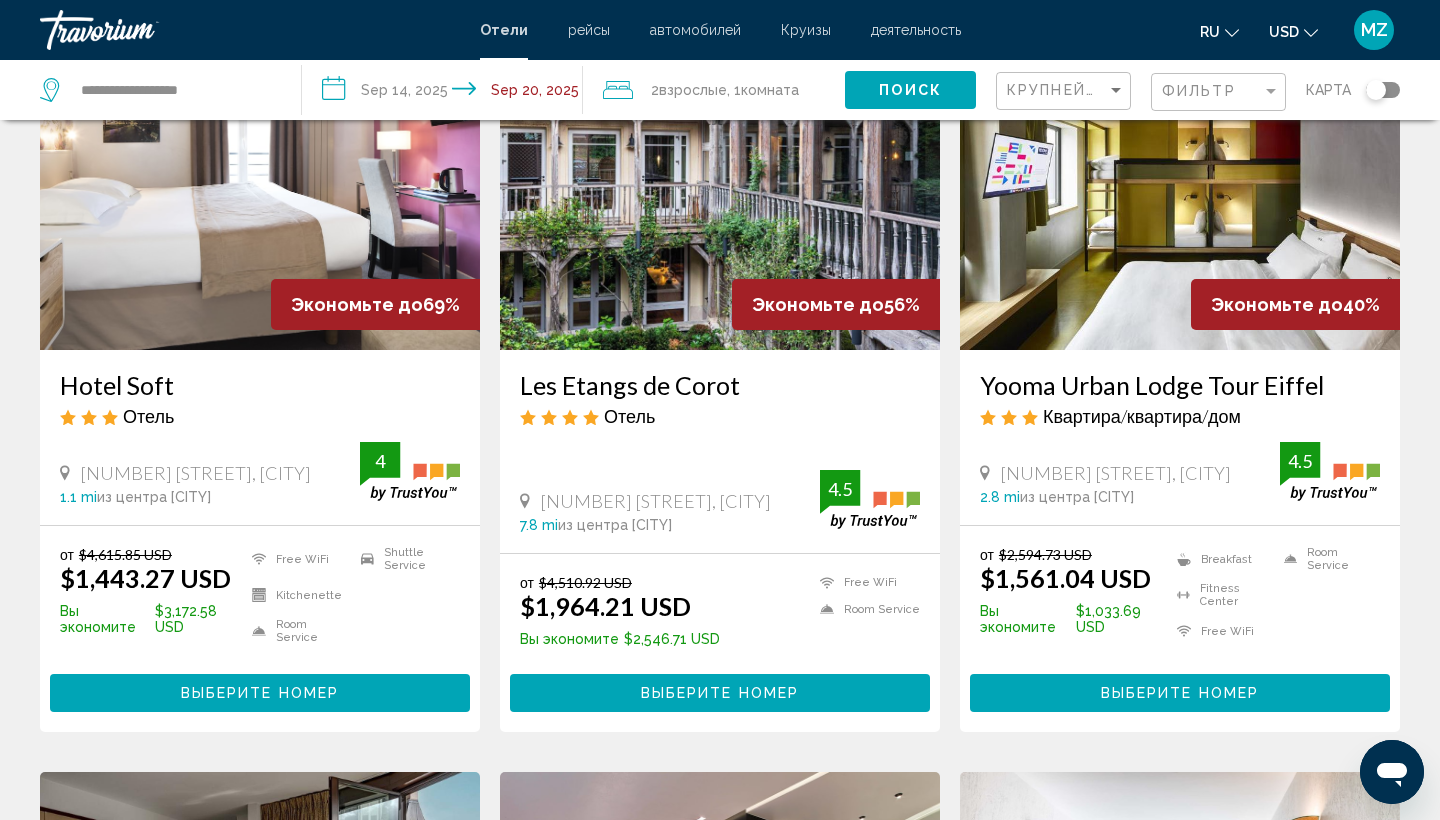 scroll, scrollTop: 161, scrollLeft: 0, axis: vertical 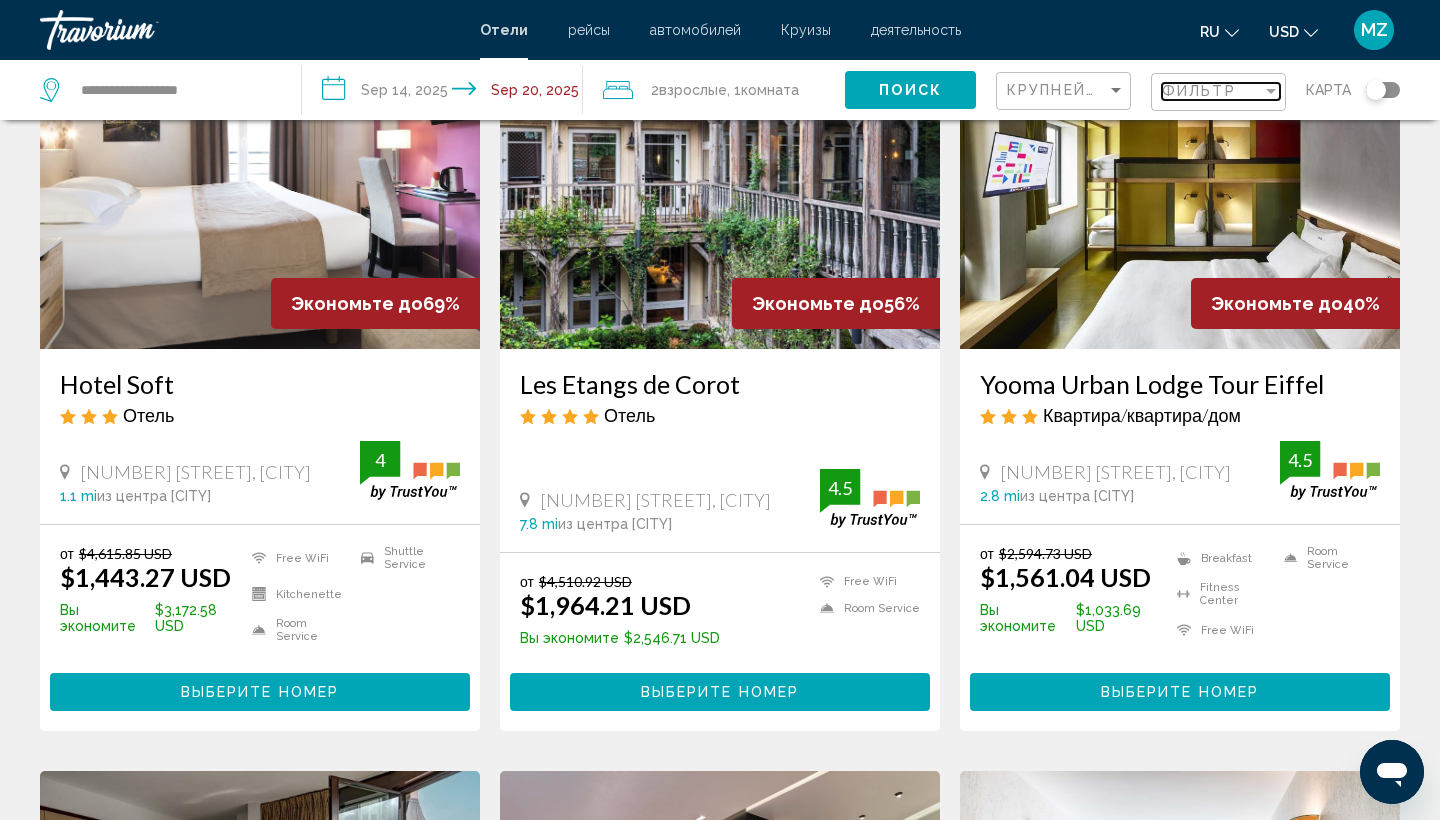 click at bounding box center [1271, 91] 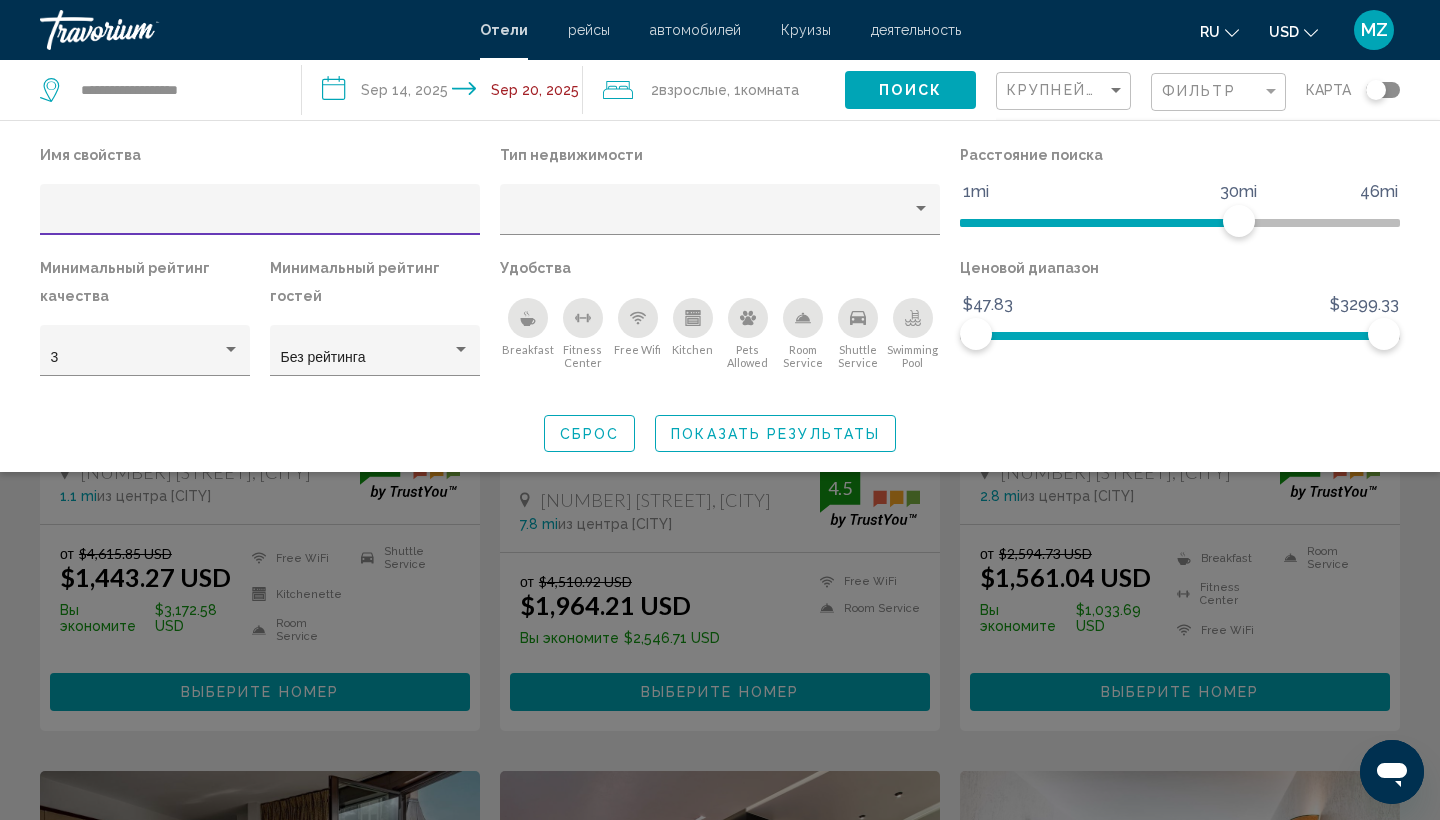 click on "Показать результаты" 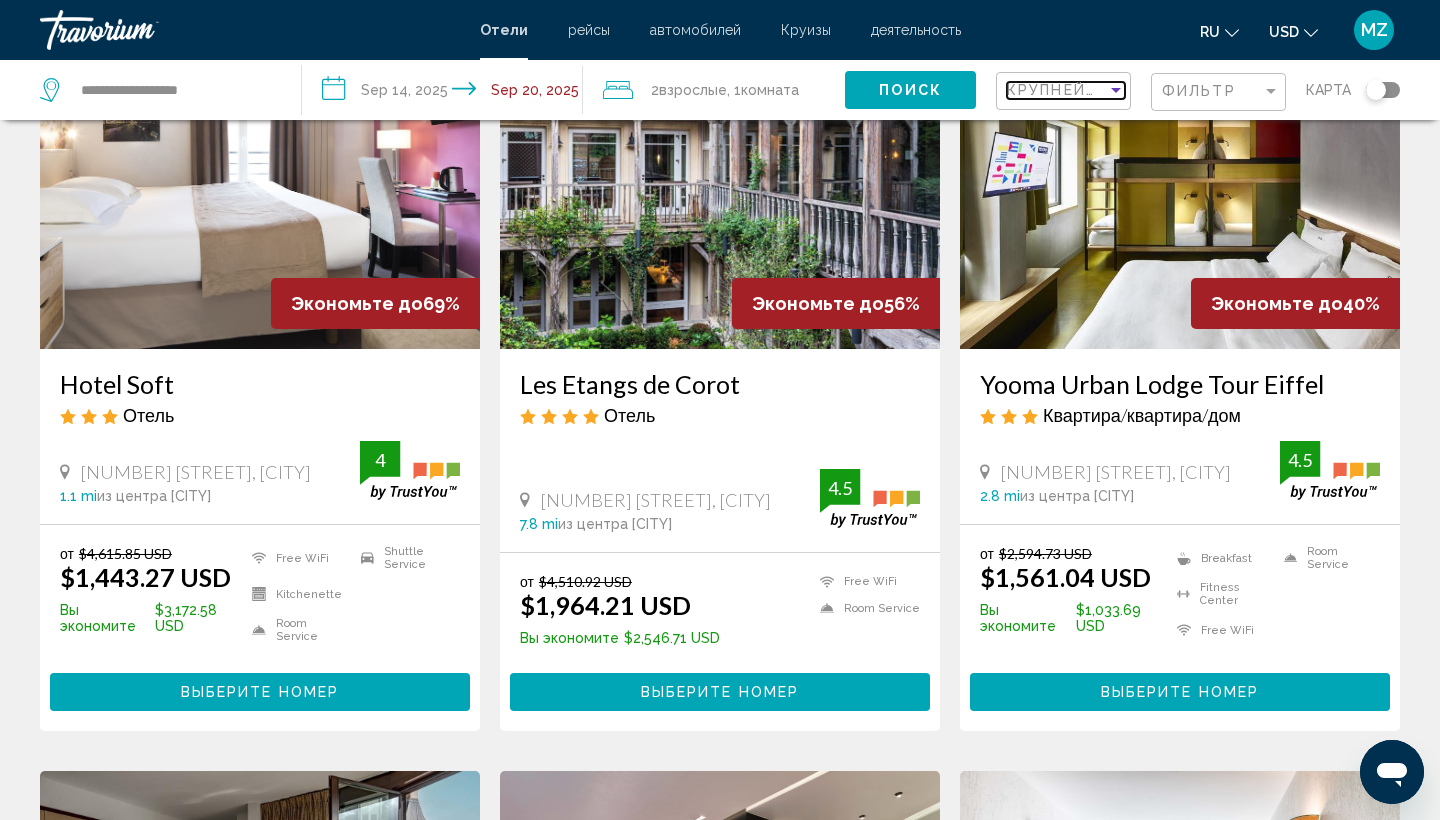 click at bounding box center (1116, 90) 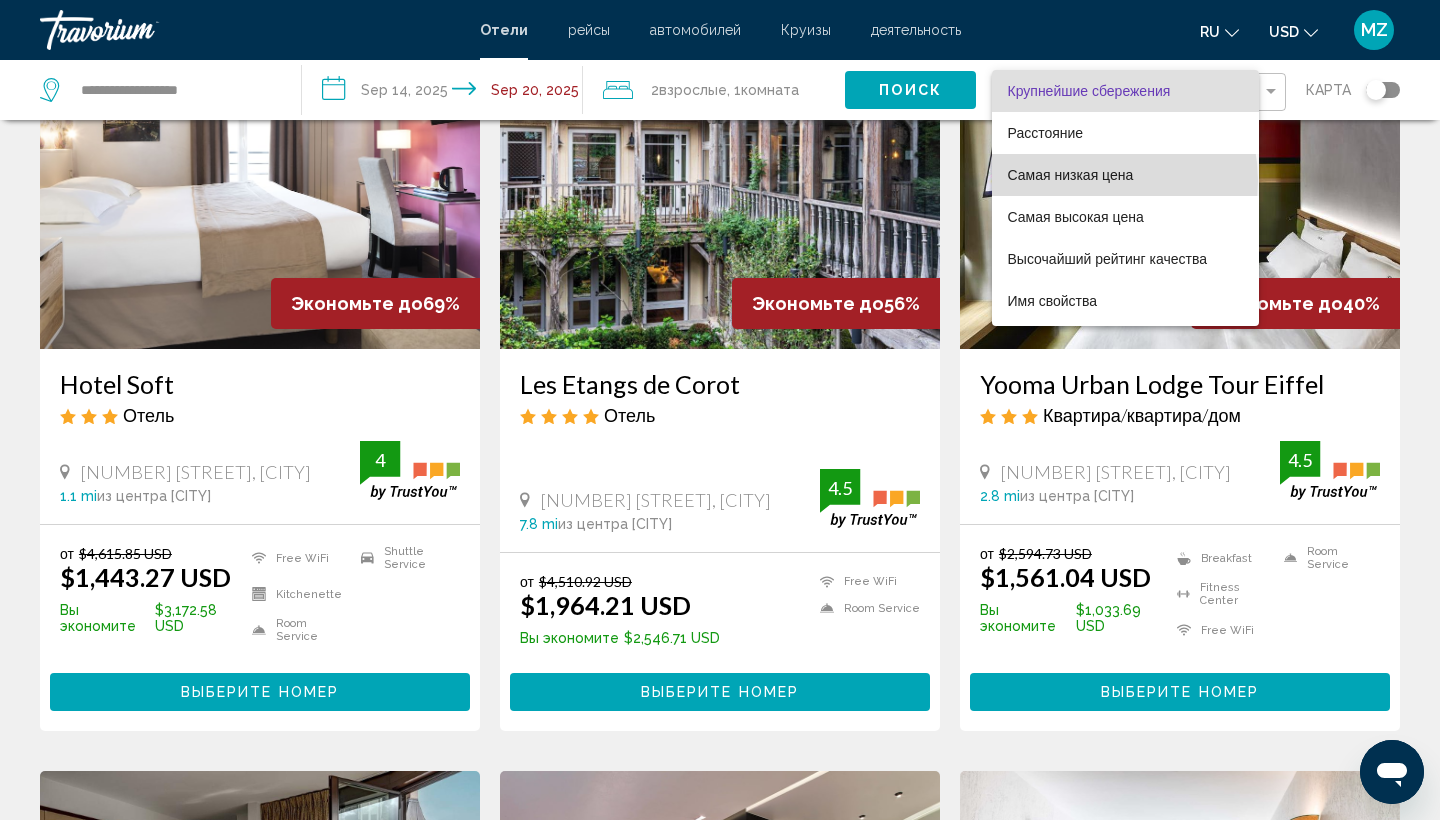click on "Самая низкая цена" at bounding box center [1071, 175] 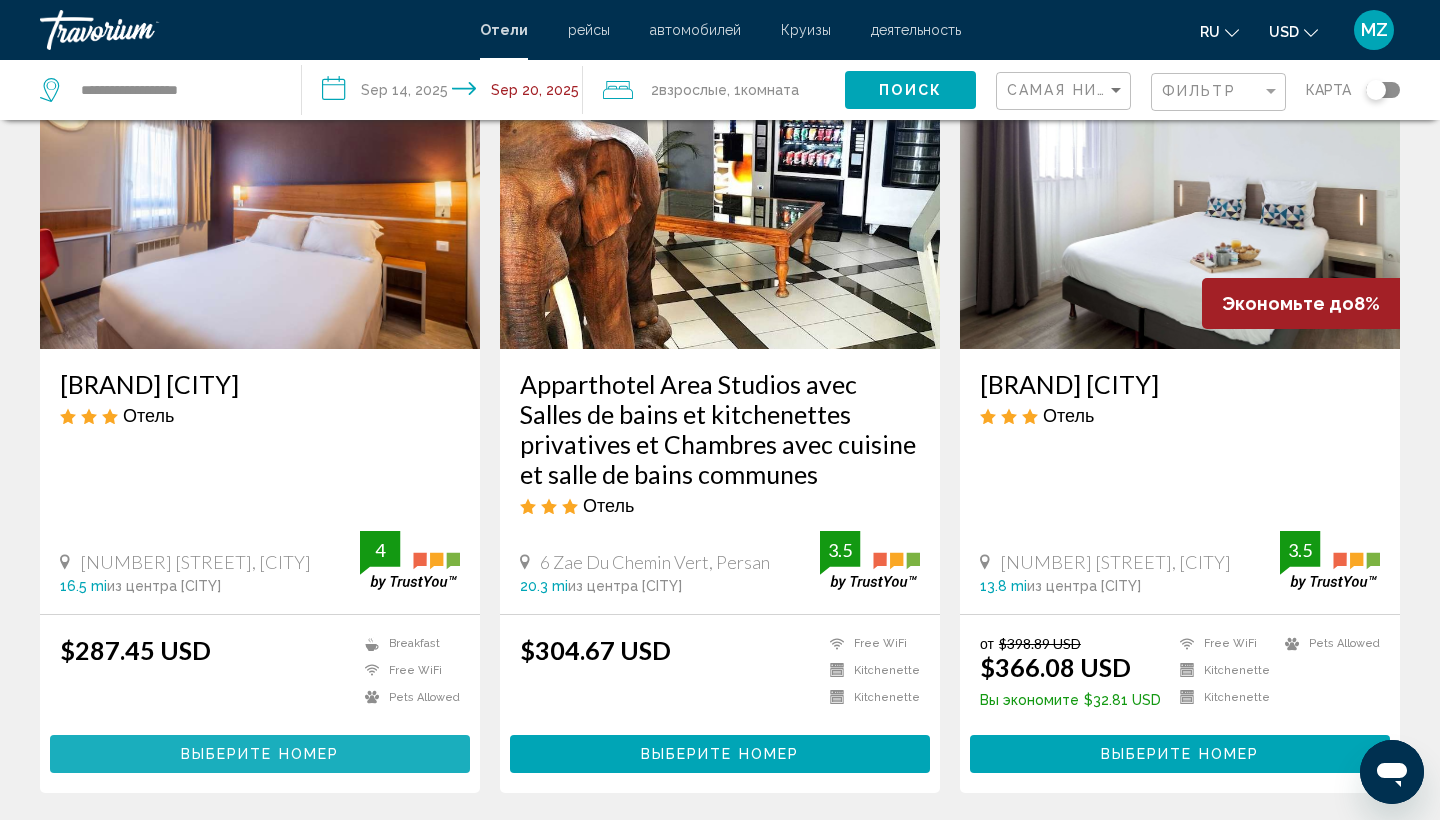 click on "Выберите номер" at bounding box center (260, 755) 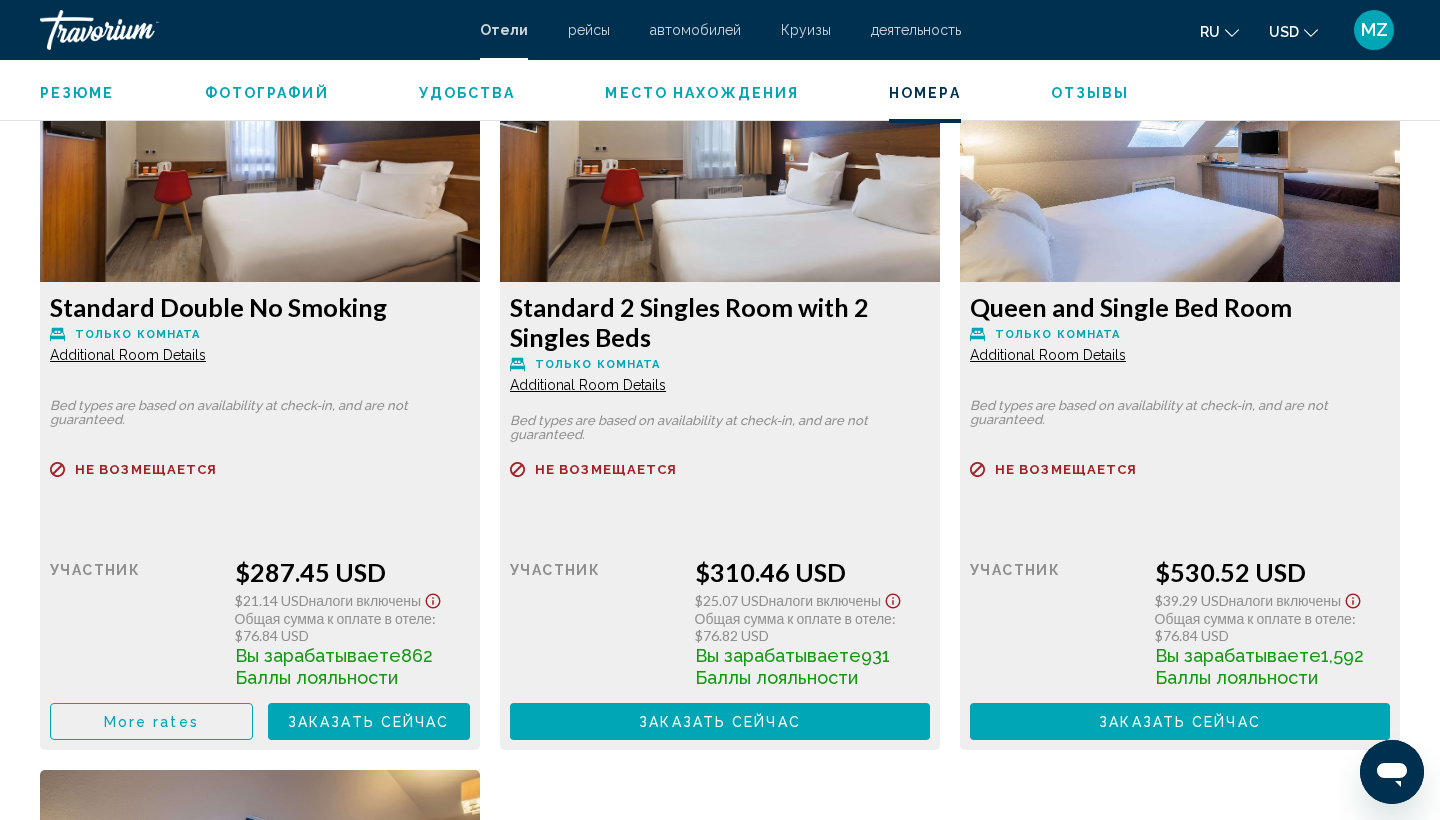 scroll, scrollTop: 2809, scrollLeft: 0, axis: vertical 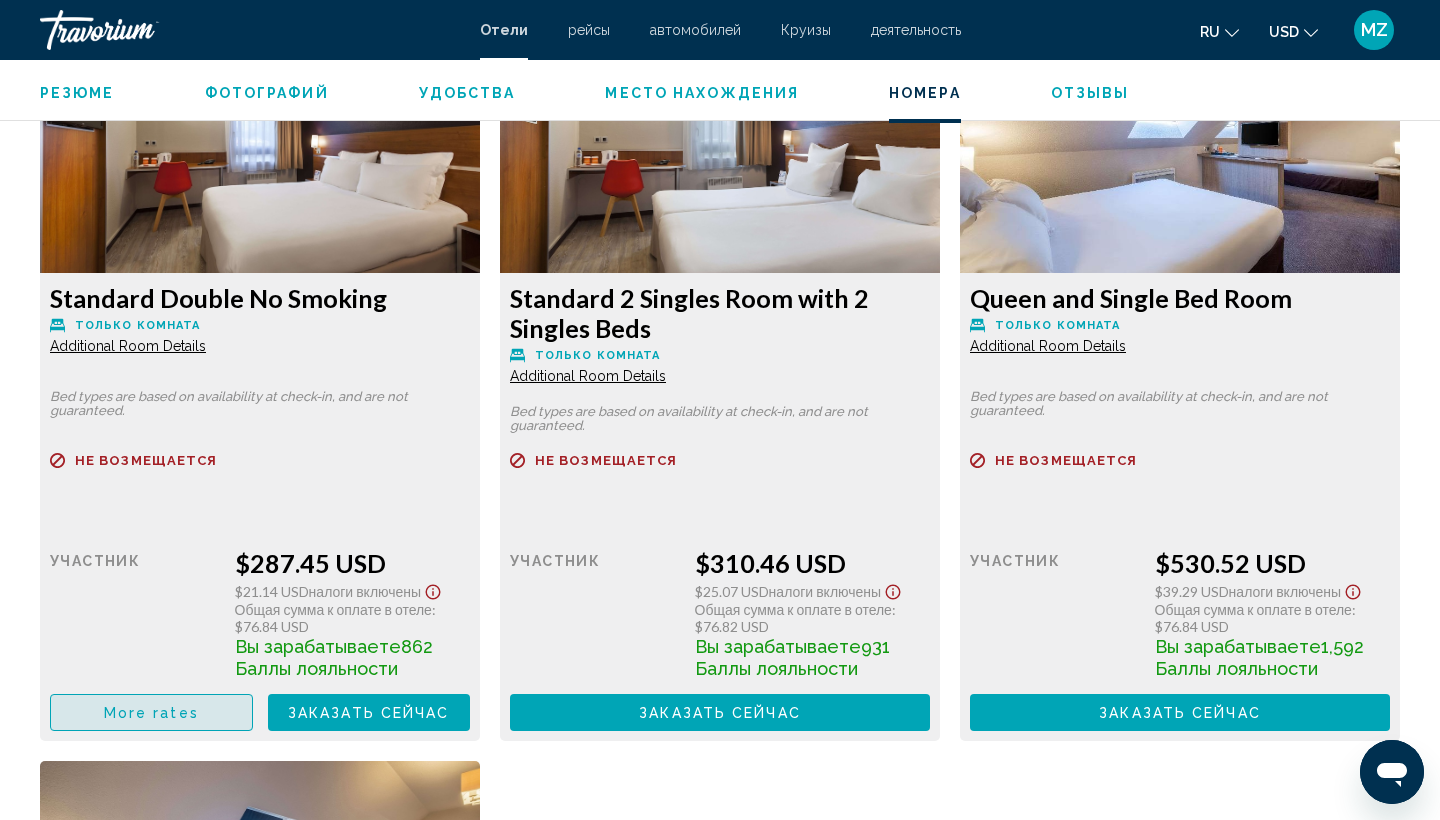 click on "More rates" at bounding box center [151, 712] 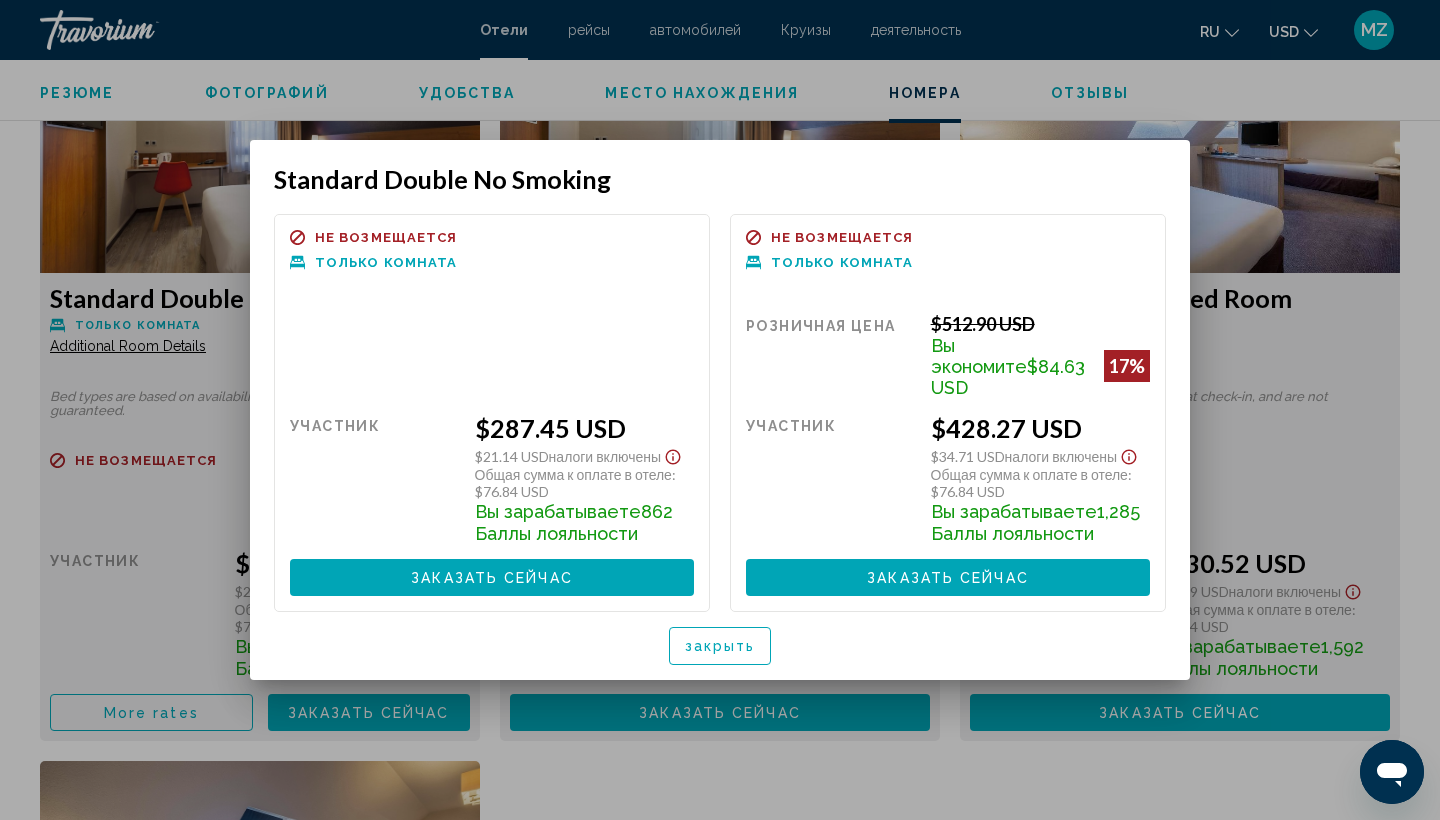 scroll, scrollTop: 0, scrollLeft: 0, axis: both 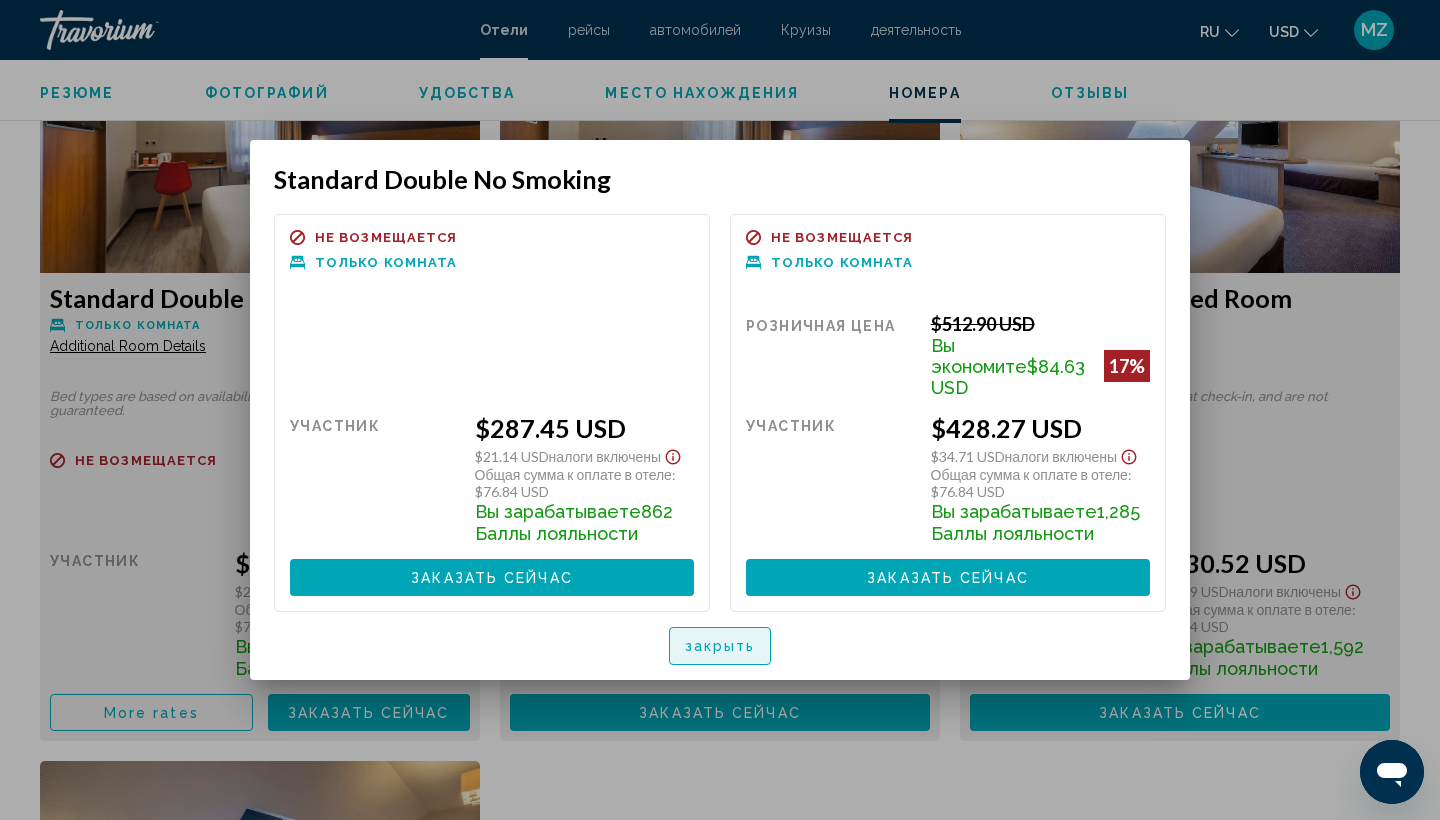 click on "закрыть" at bounding box center [720, 647] 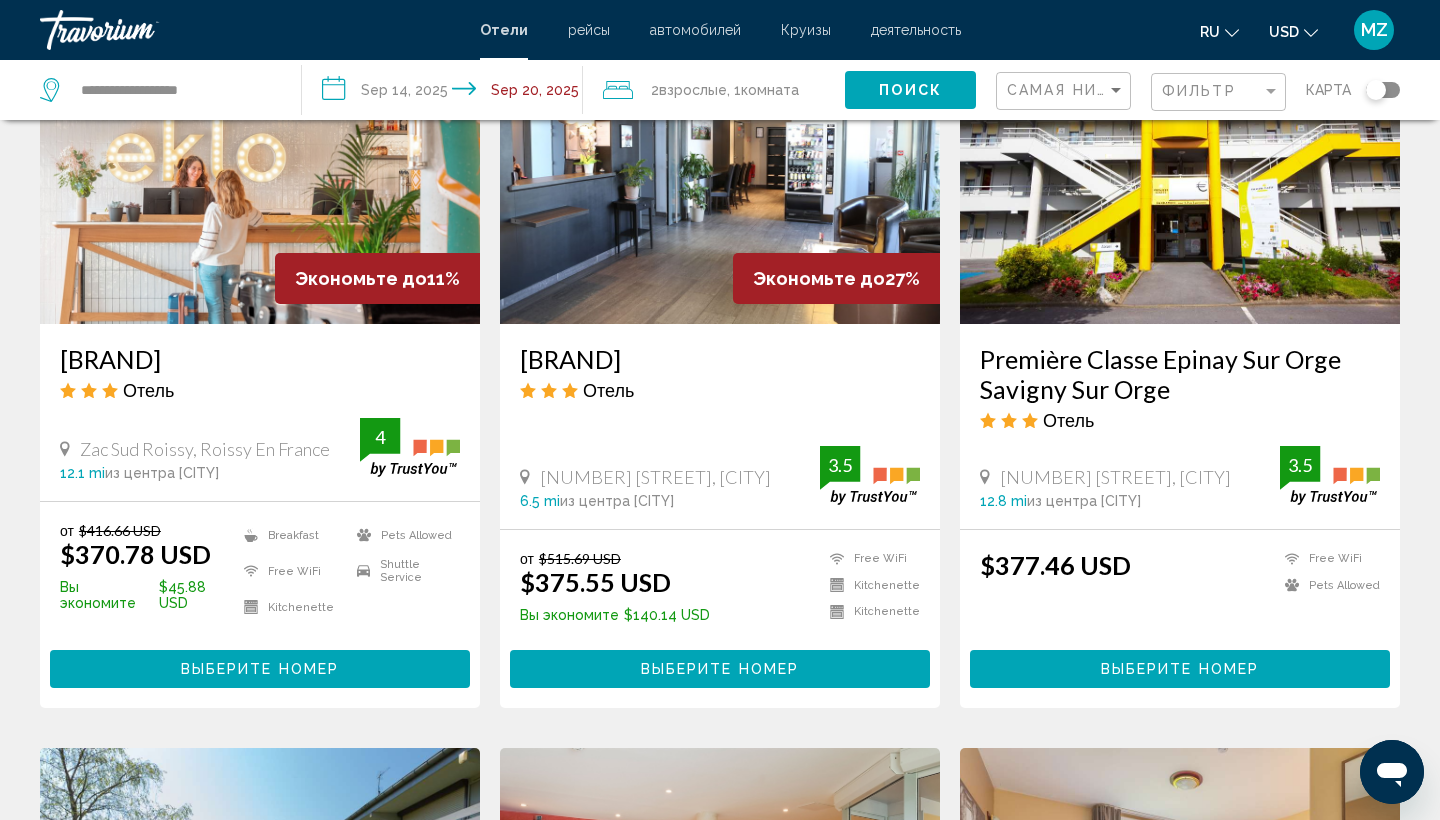 scroll, scrollTop: 992, scrollLeft: 0, axis: vertical 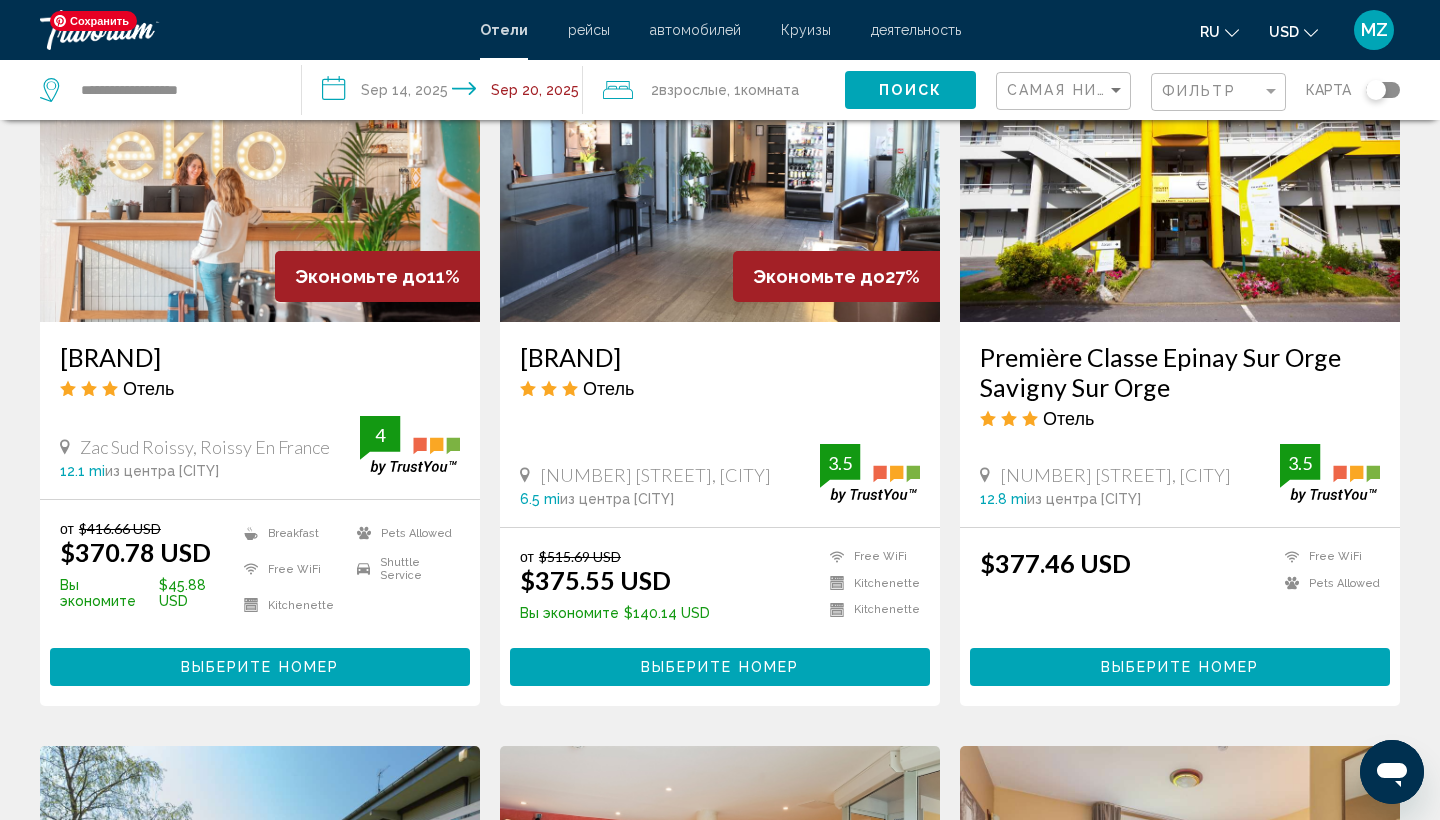 click at bounding box center [260, 162] 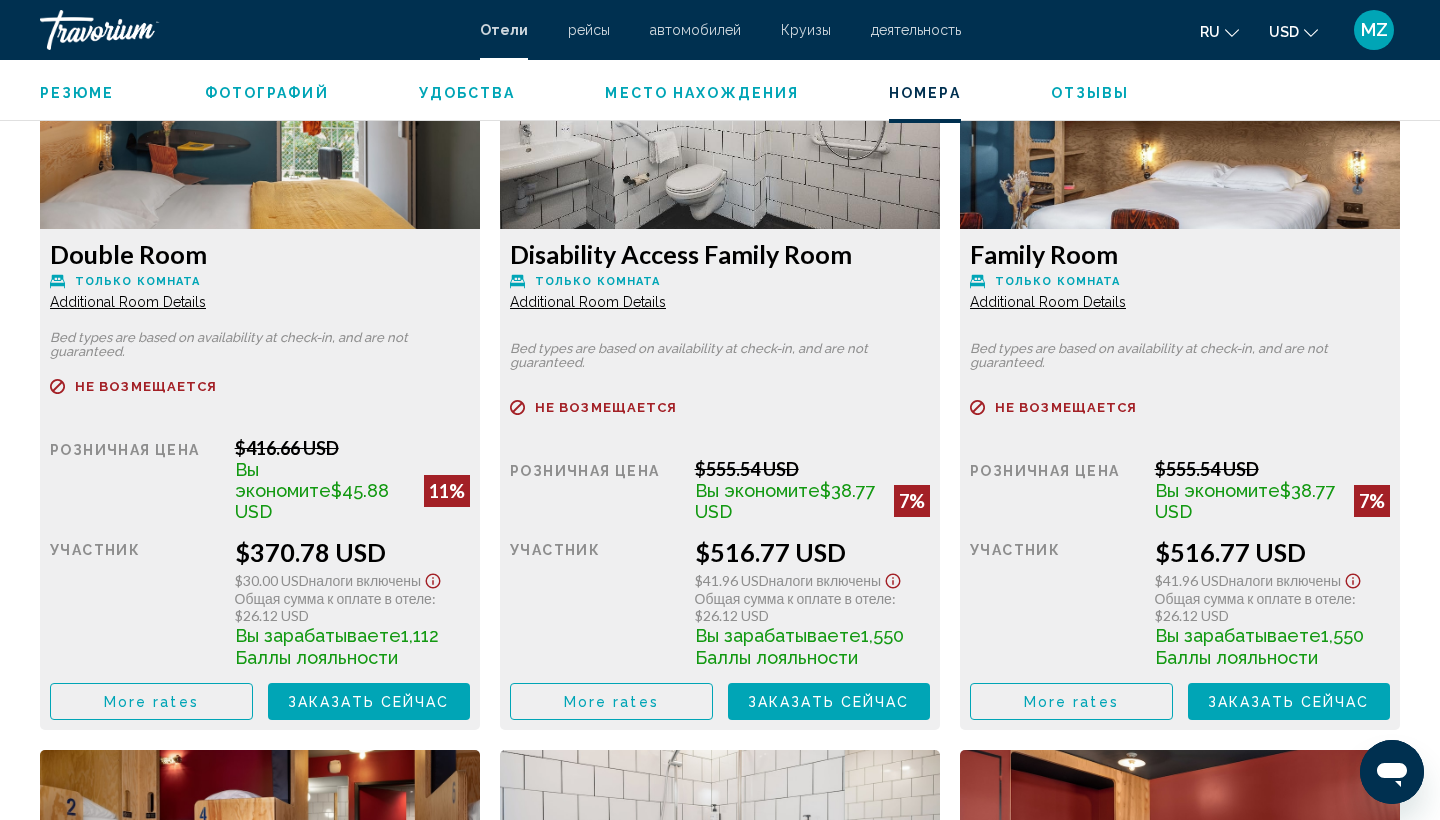 scroll, scrollTop: 2872, scrollLeft: 0, axis: vertical 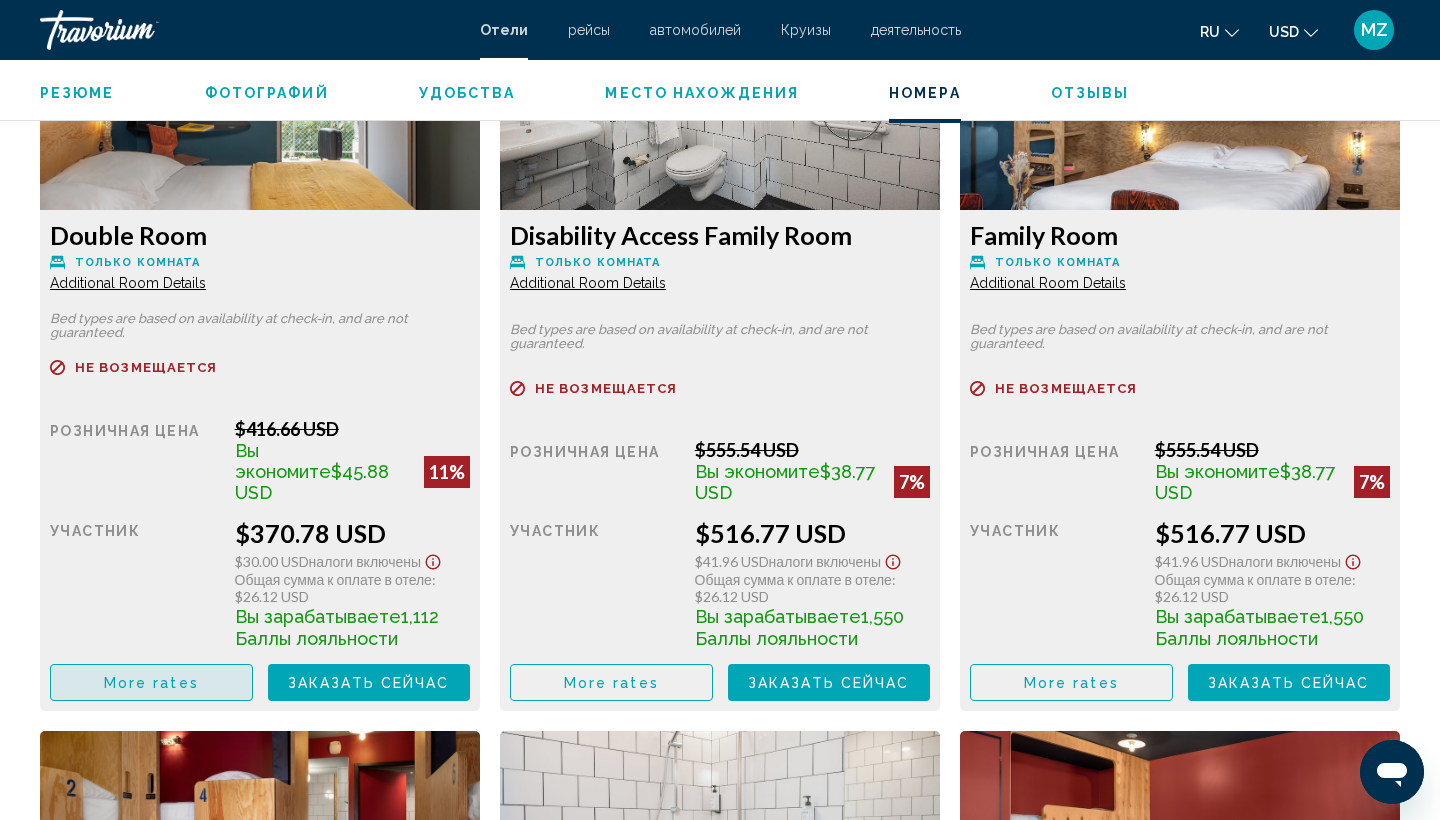 click on "More rates" at bounding box center (151, 683) 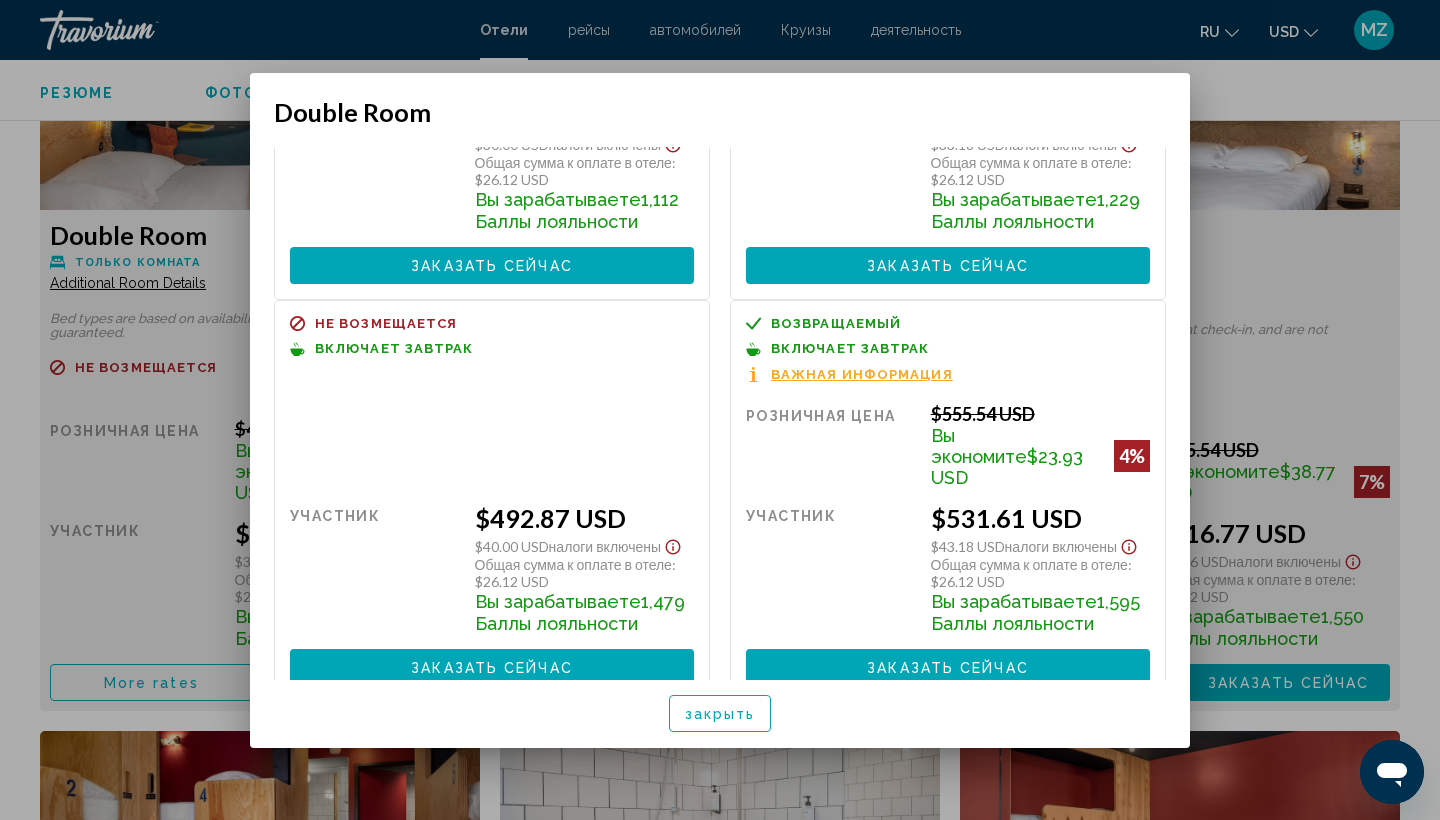 scroll, scrollTop: 262, scrollLeft: 0, axis: vertical 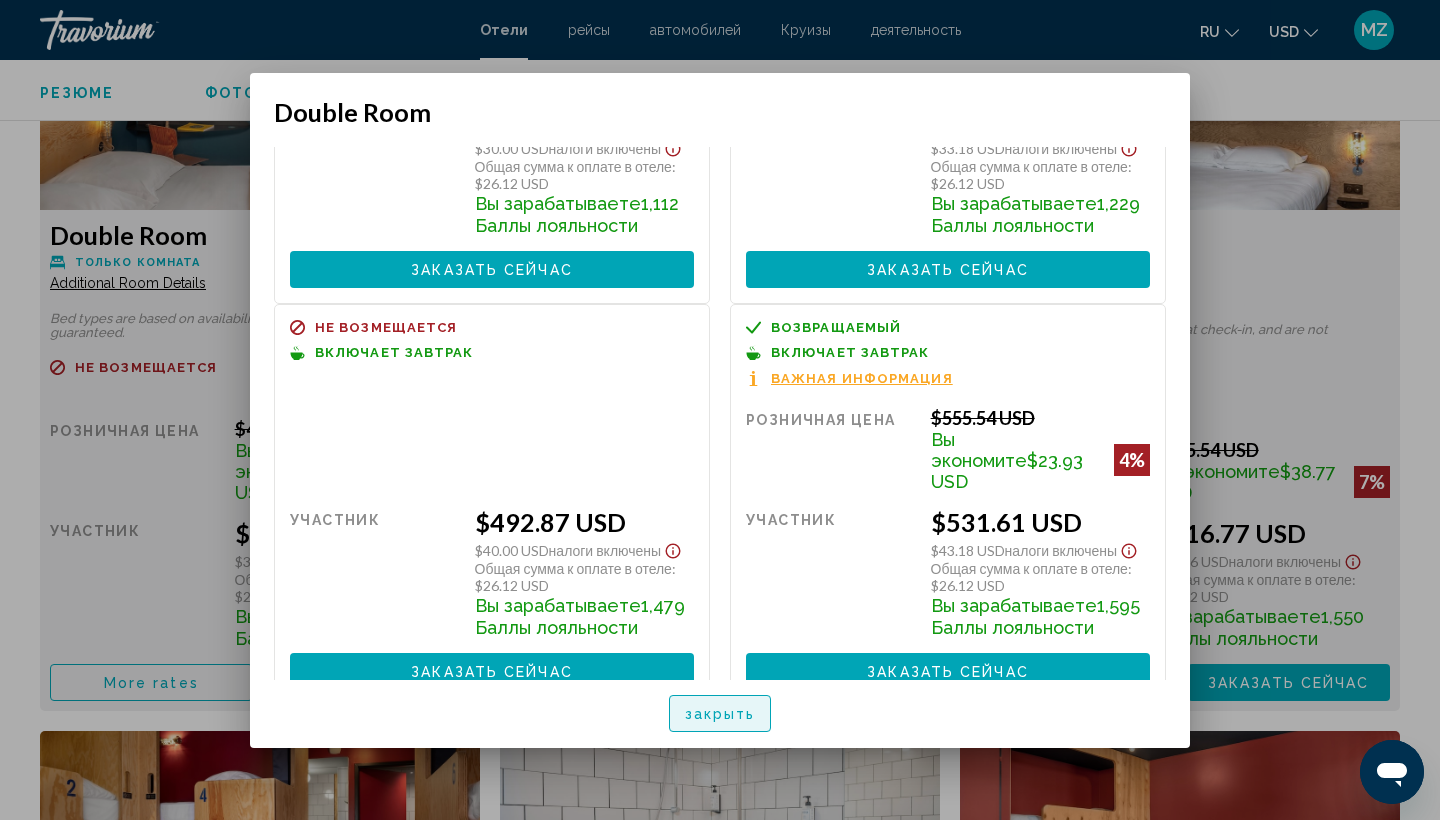 click on "закрыть" at bounding box center (720, 714) 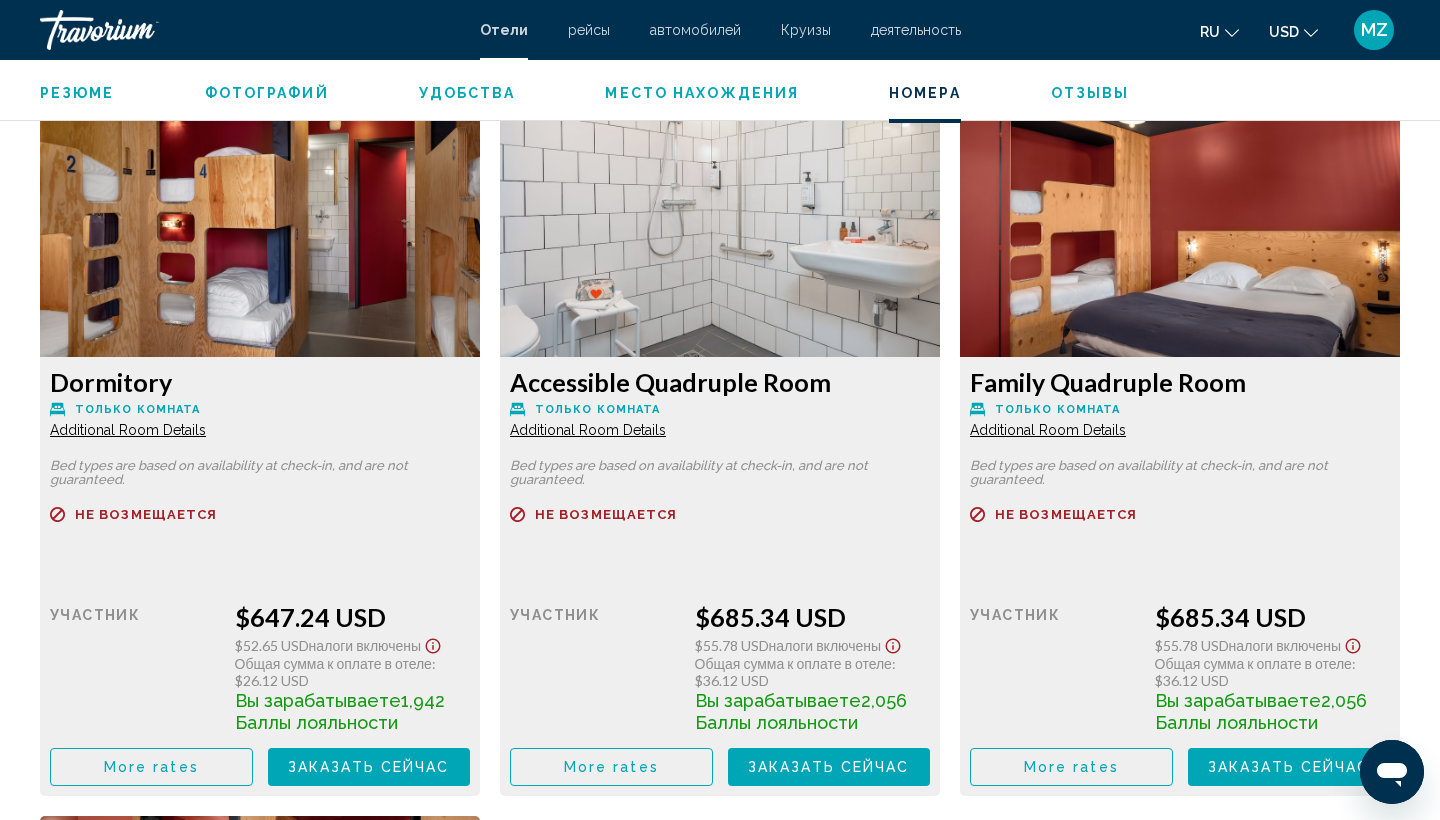 scroll, scrollTop: 3505, scrollLeft: 0, axis: vertical 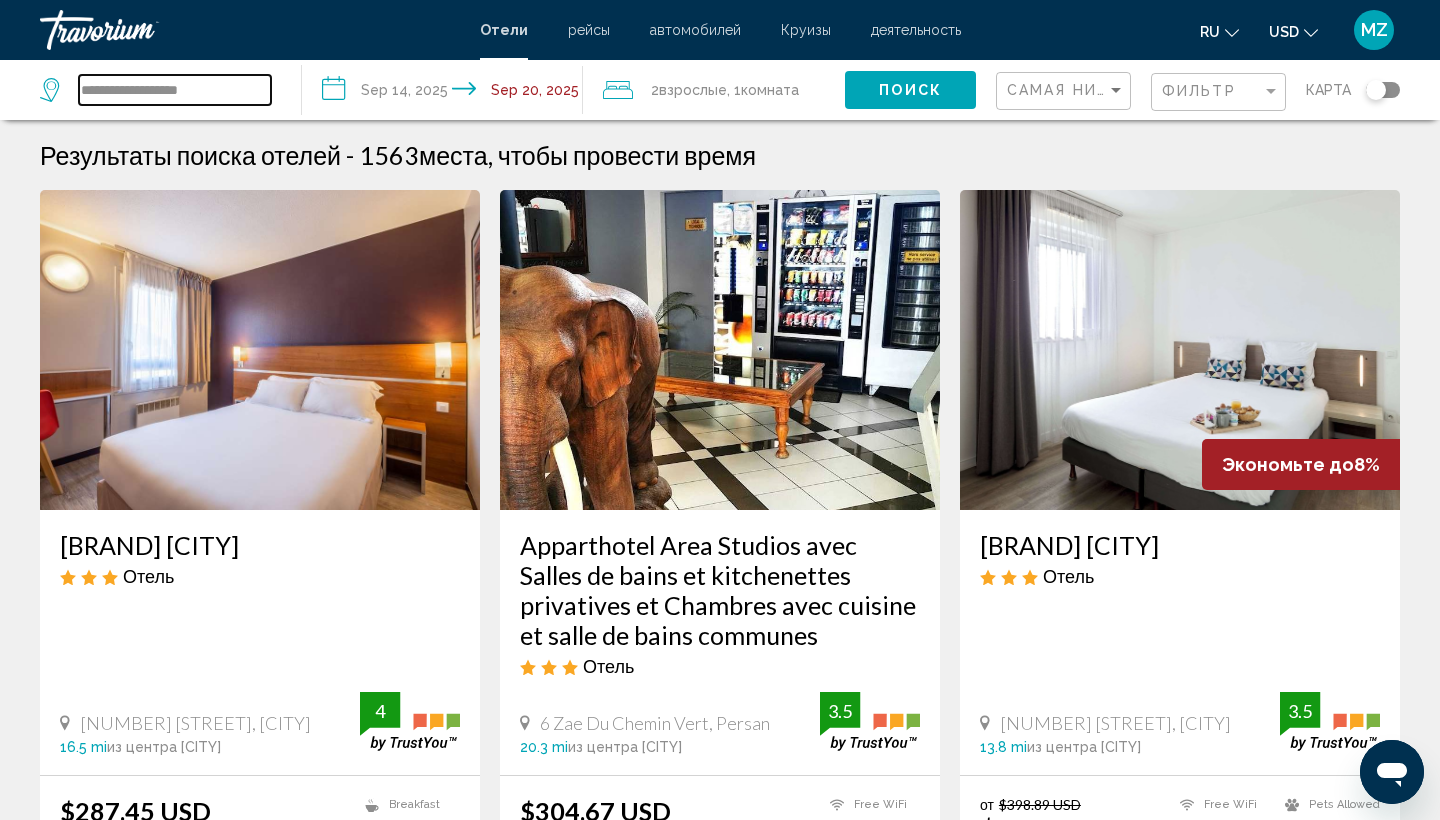 click on "**********" at bounding box center (175, 90) 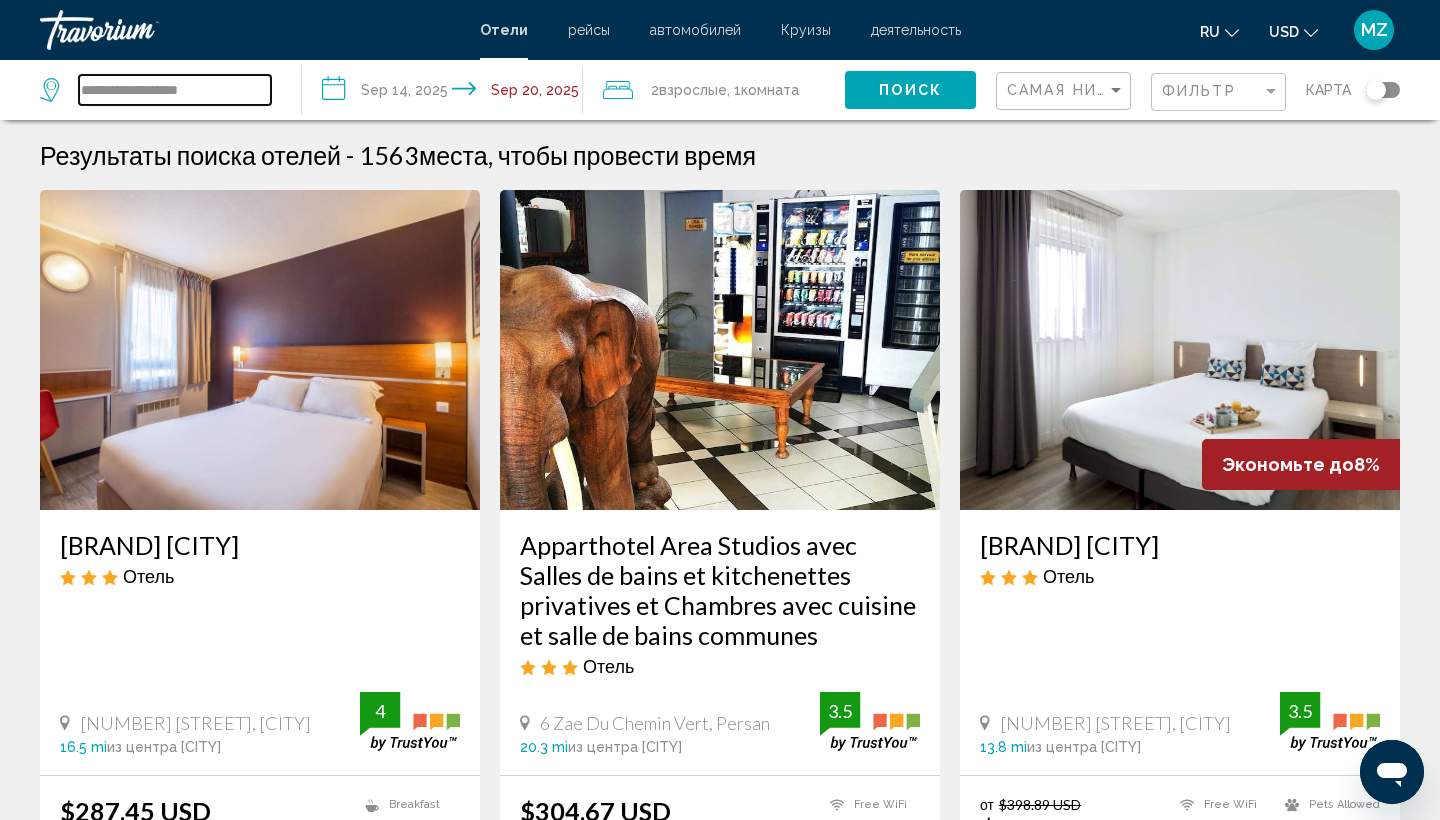 drag, startPoint x: 222, startPoint y: 89, endPoint x: 29, endPoint y: 97, distance: 193.16573 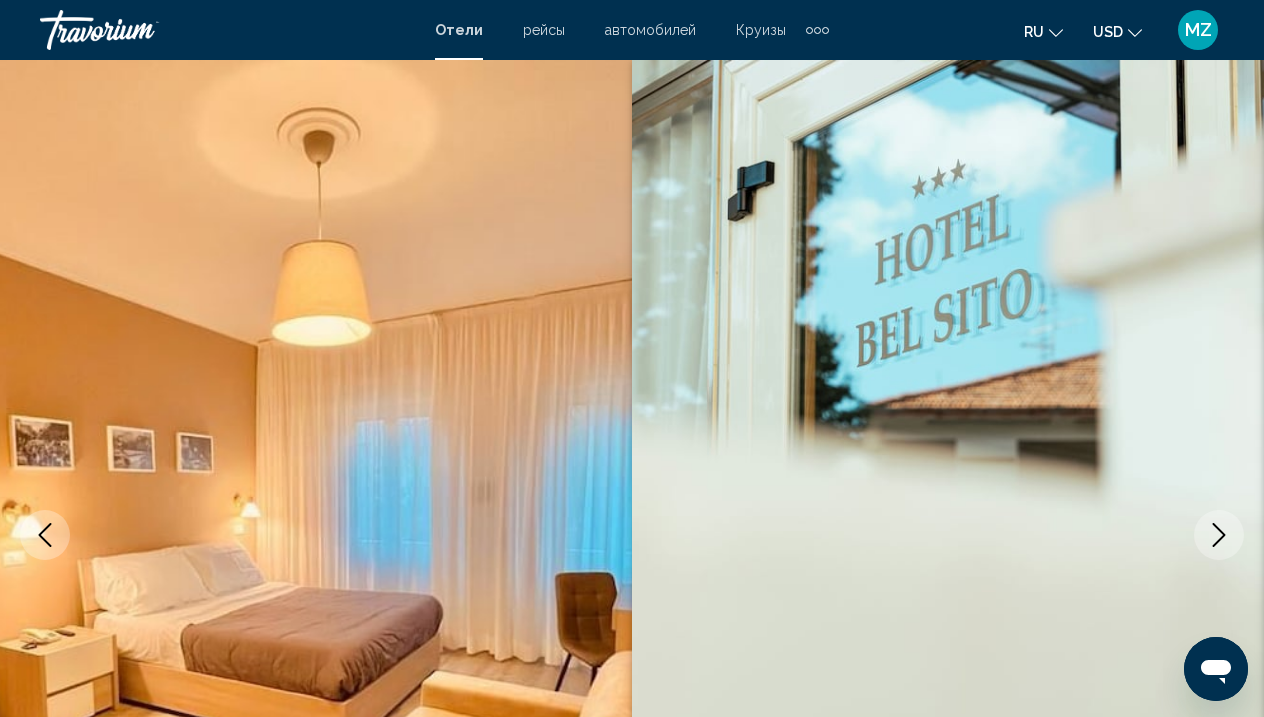 scroll, scrollTop: 2479, scrollLeft: 0, axis: vertical 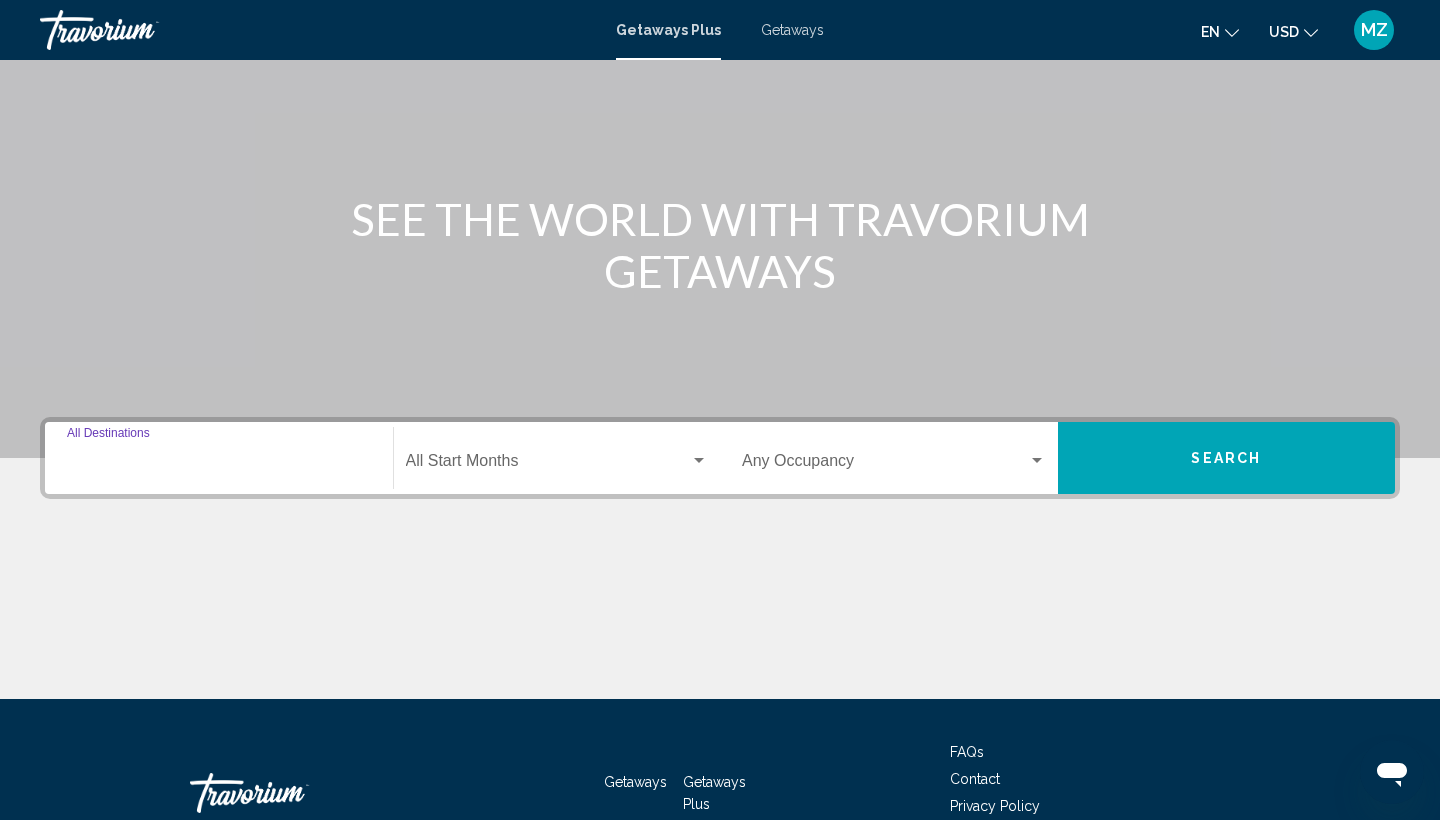 click on "Destination All Destinations" at bounding box center (219, 465) 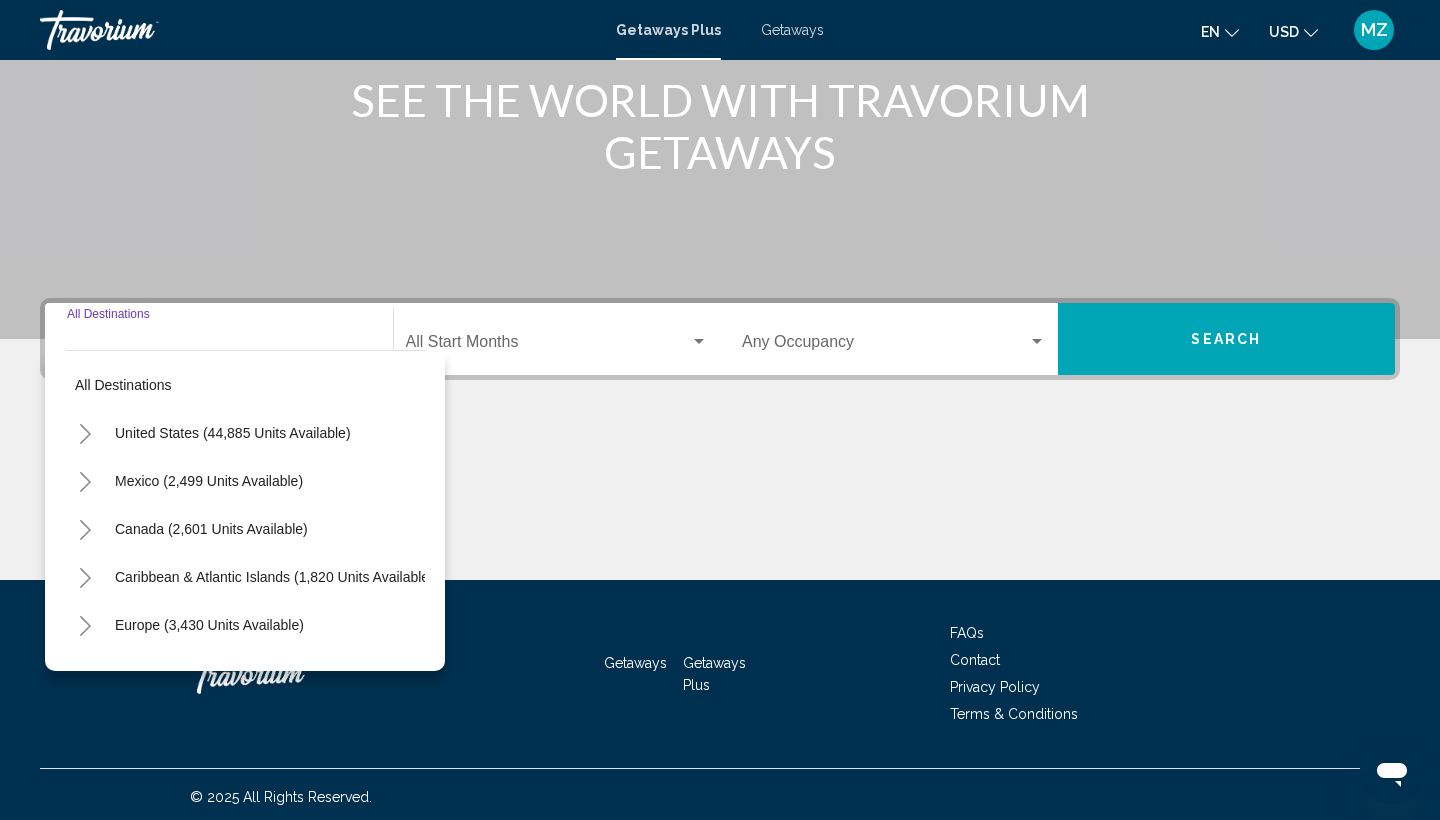 scroll, scrollTop: 266, scrollLeft: 0, axis: vertical 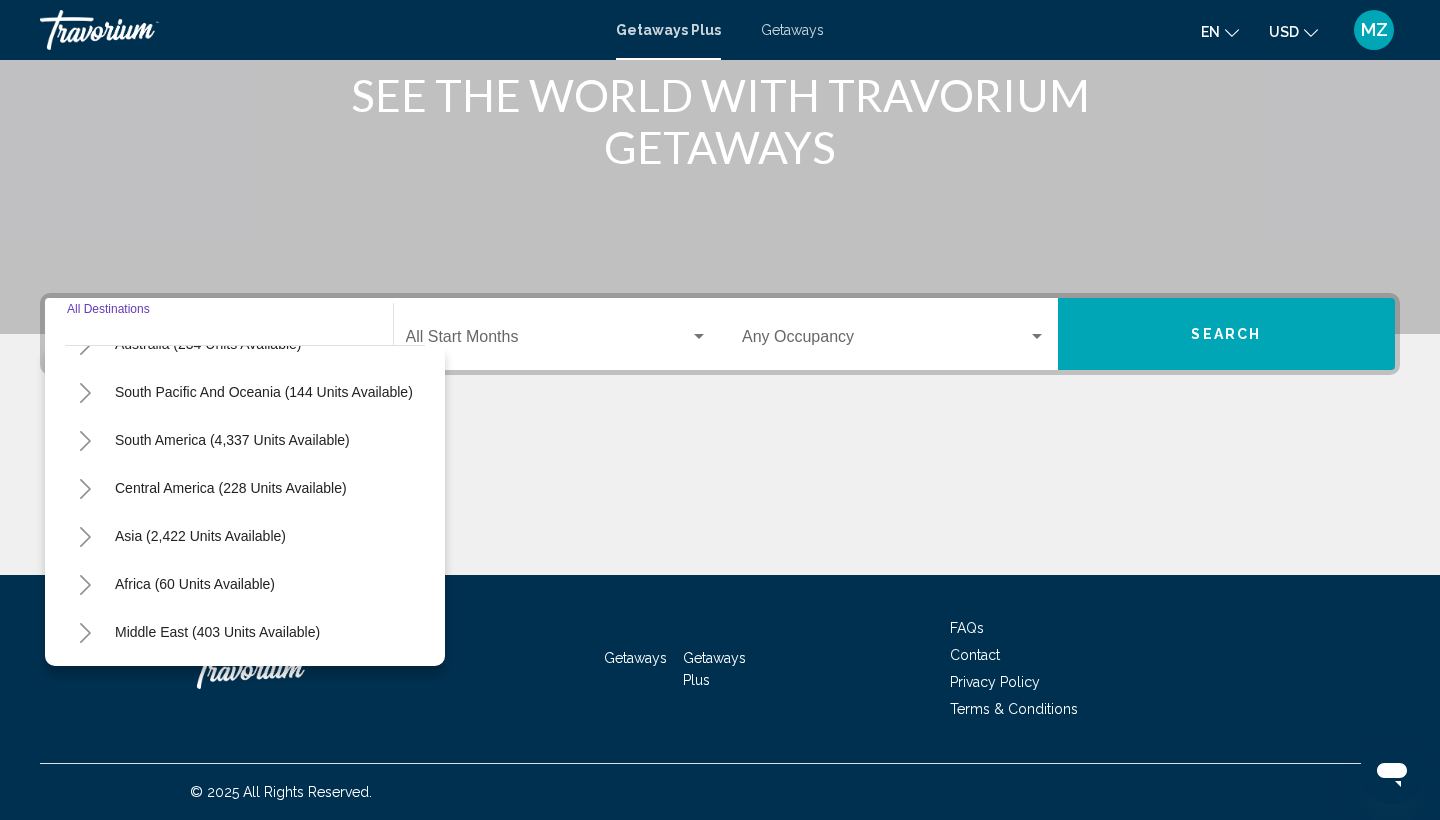click 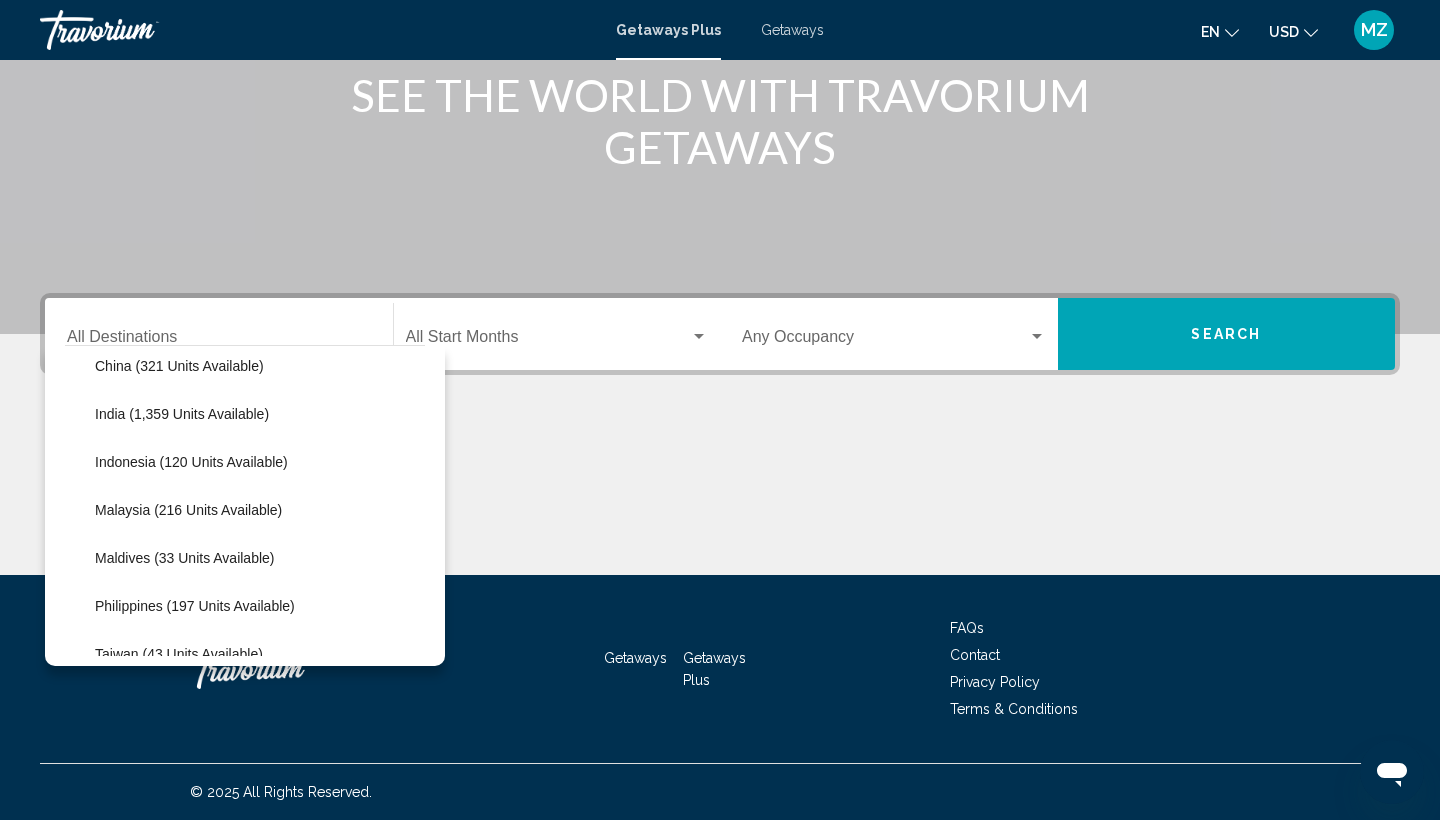 scroll, scrollTop: 592, scrollLeft: 0, axis: vertical 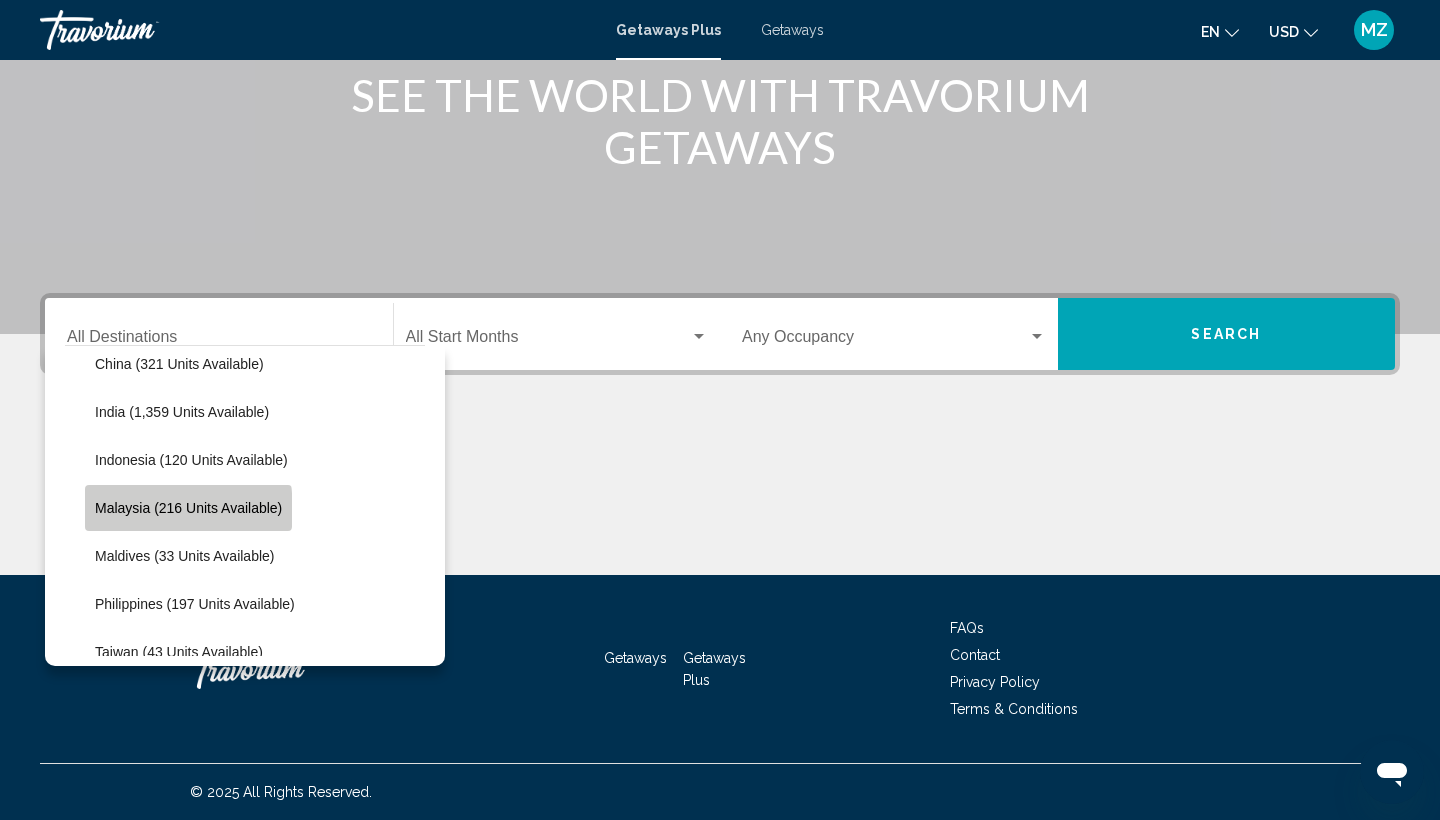 click on "Malaysia (216 units available)" 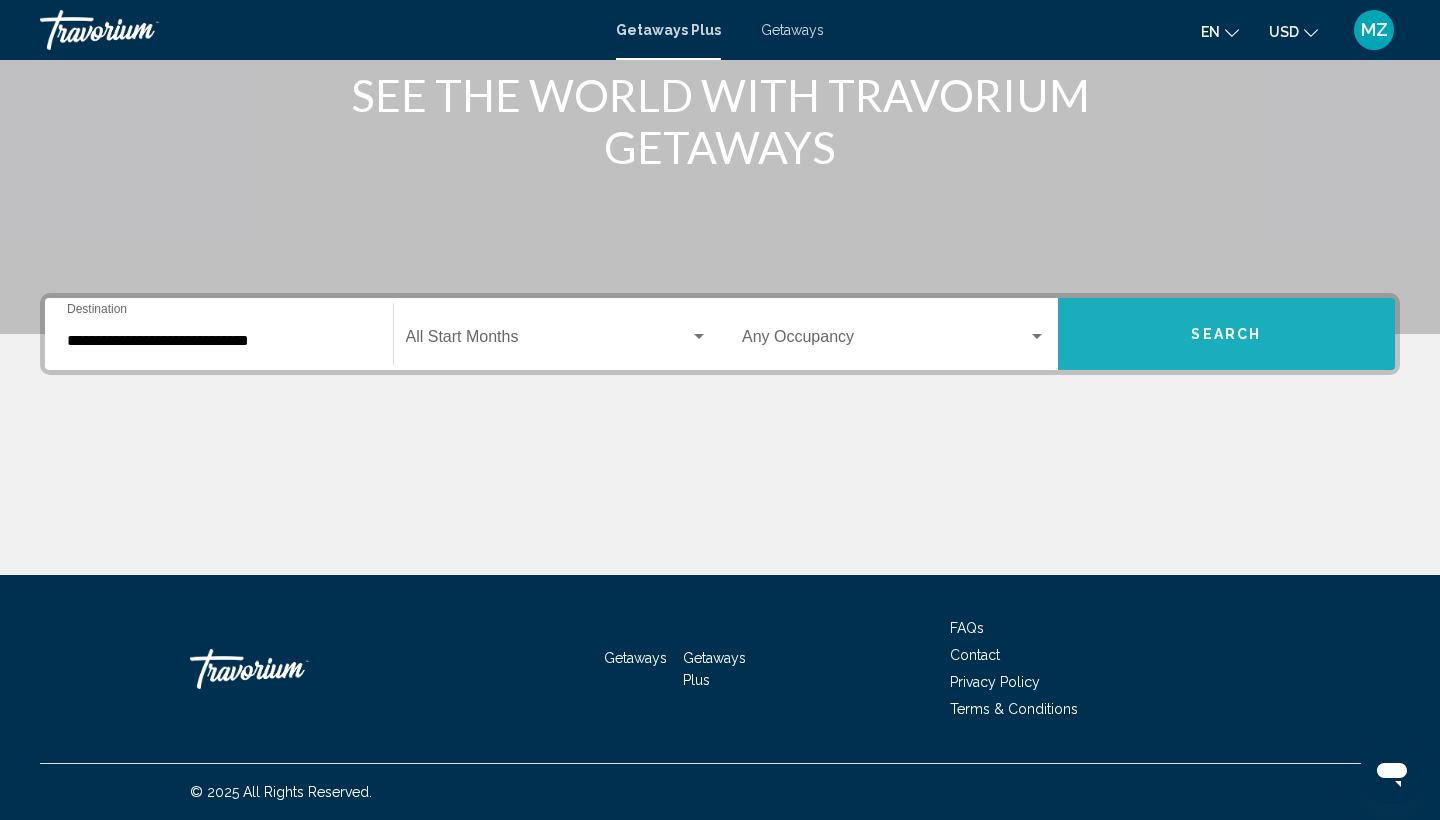 click on "Search" at bounding box center [1227, 334] 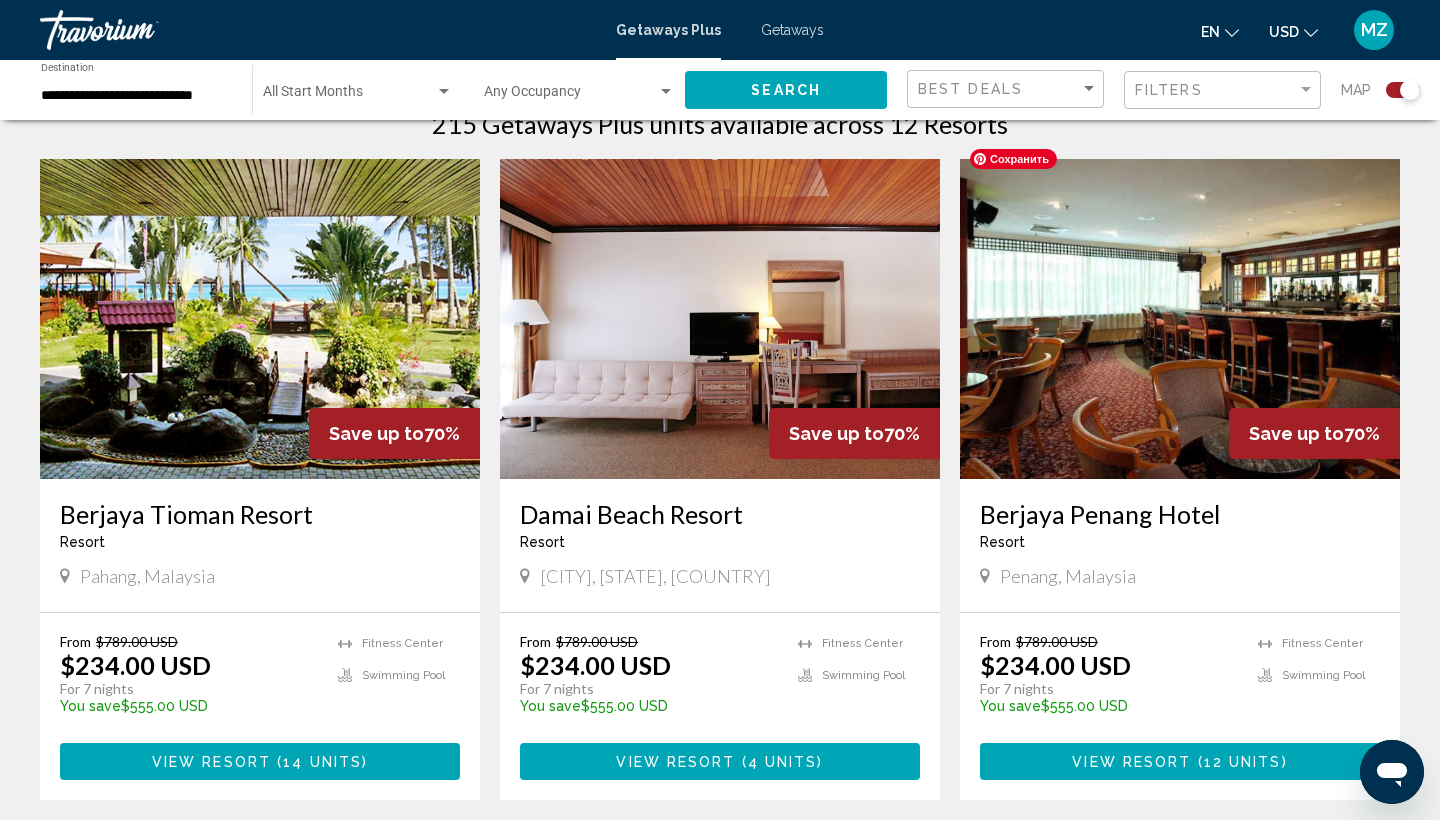 scroll, scrollTop: 670, scrollLeft: 0, axis: vertical 